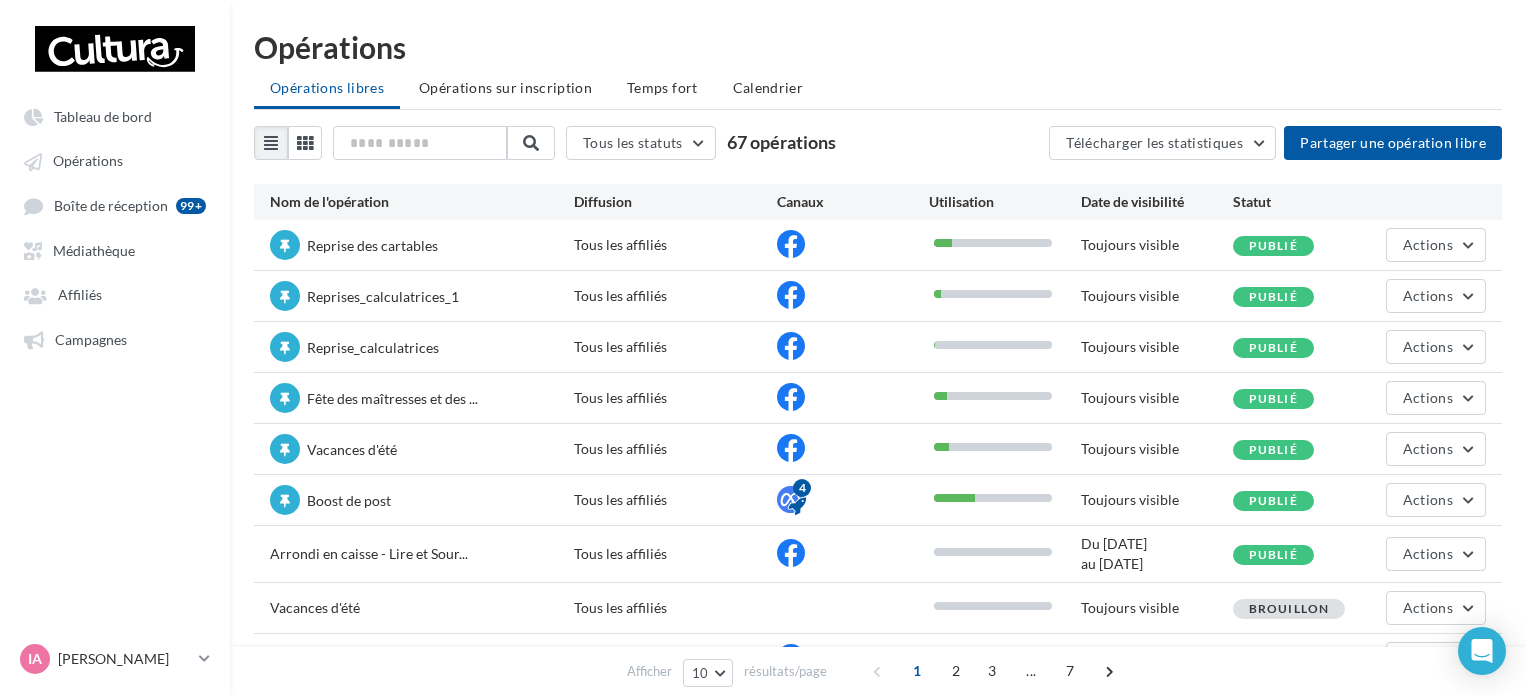 scroll, scrollTop: 0, scrollLeft: 0, axis: both 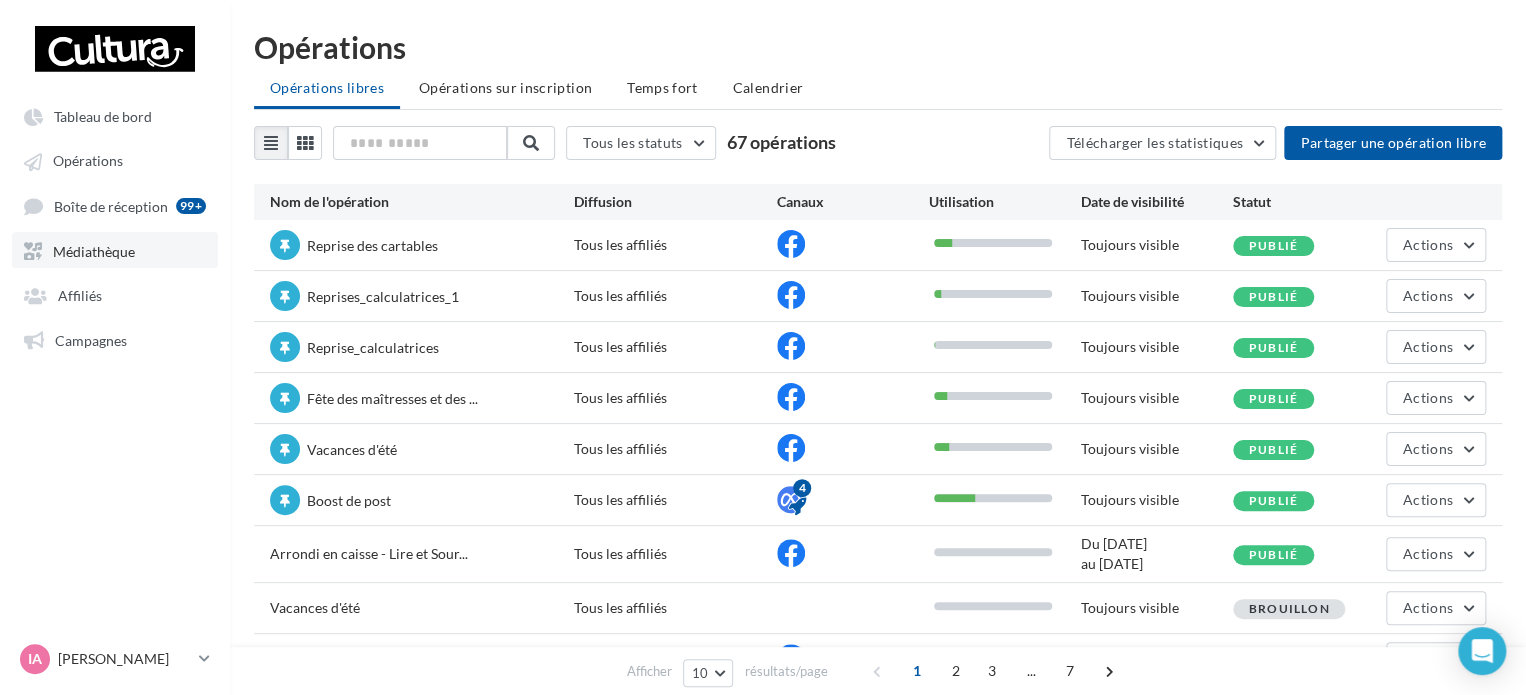 click on "Médiathèque" at bounding box center (94, 250) 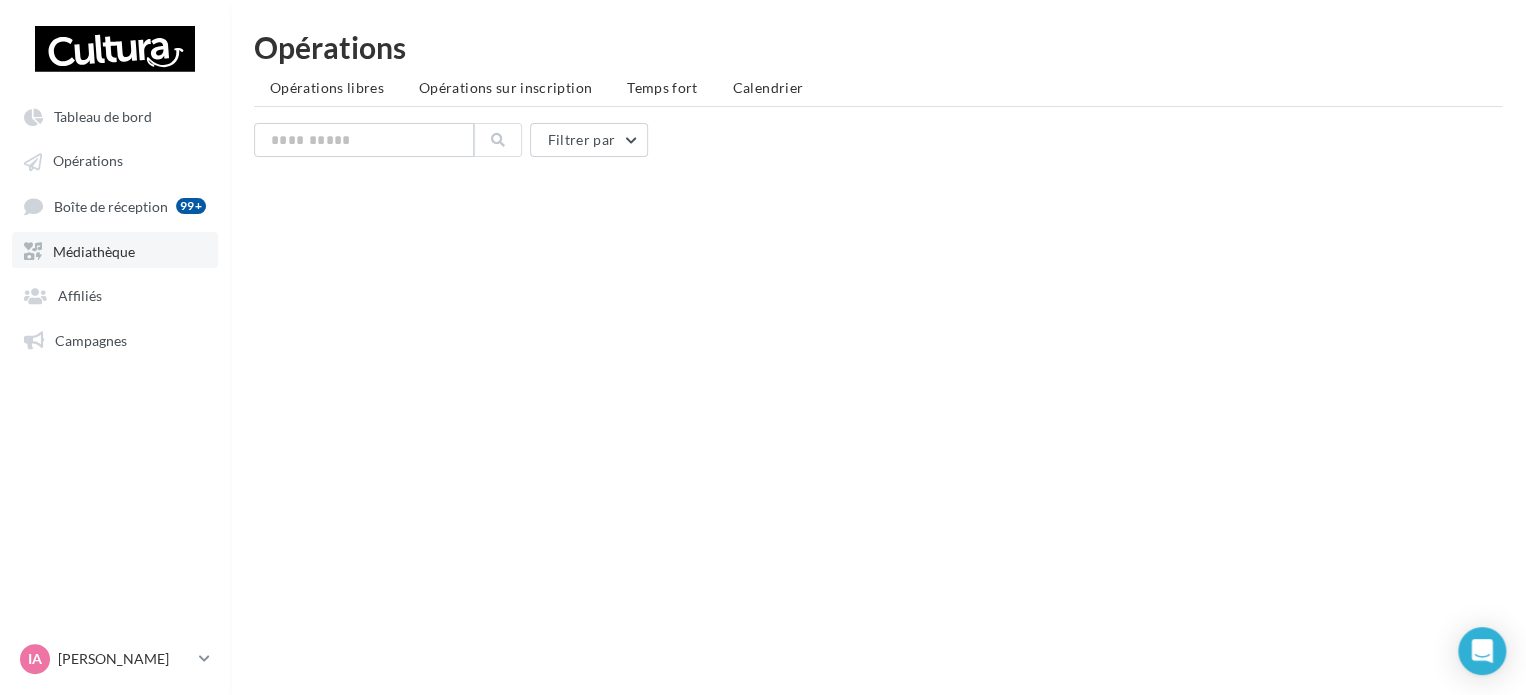 click on "Médiathèque" at bounding box center [115, 250] 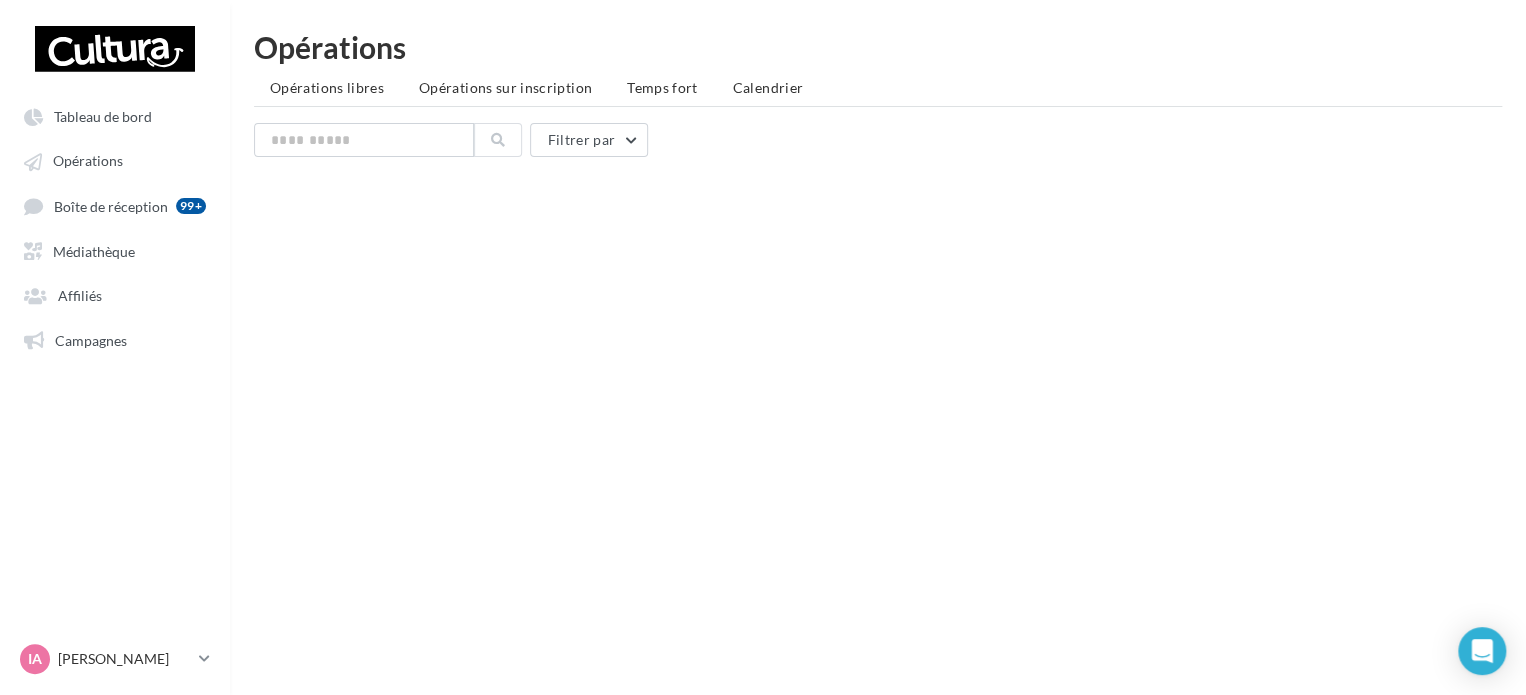 click on "Tableau de bord
Opérations
Boîte de réception Affiliés" at bounding box center [115, 347] 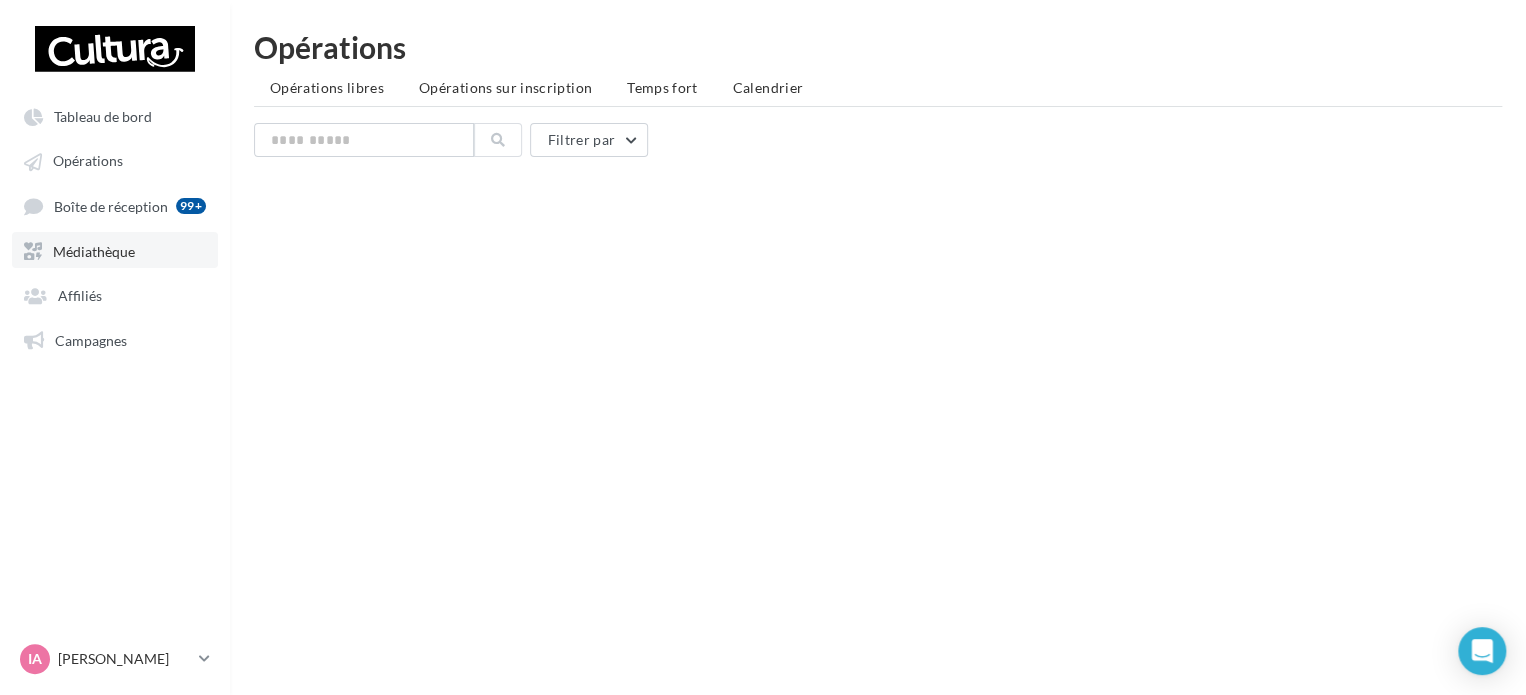 click on "Médiathèque" at bounding box center (115, 250) 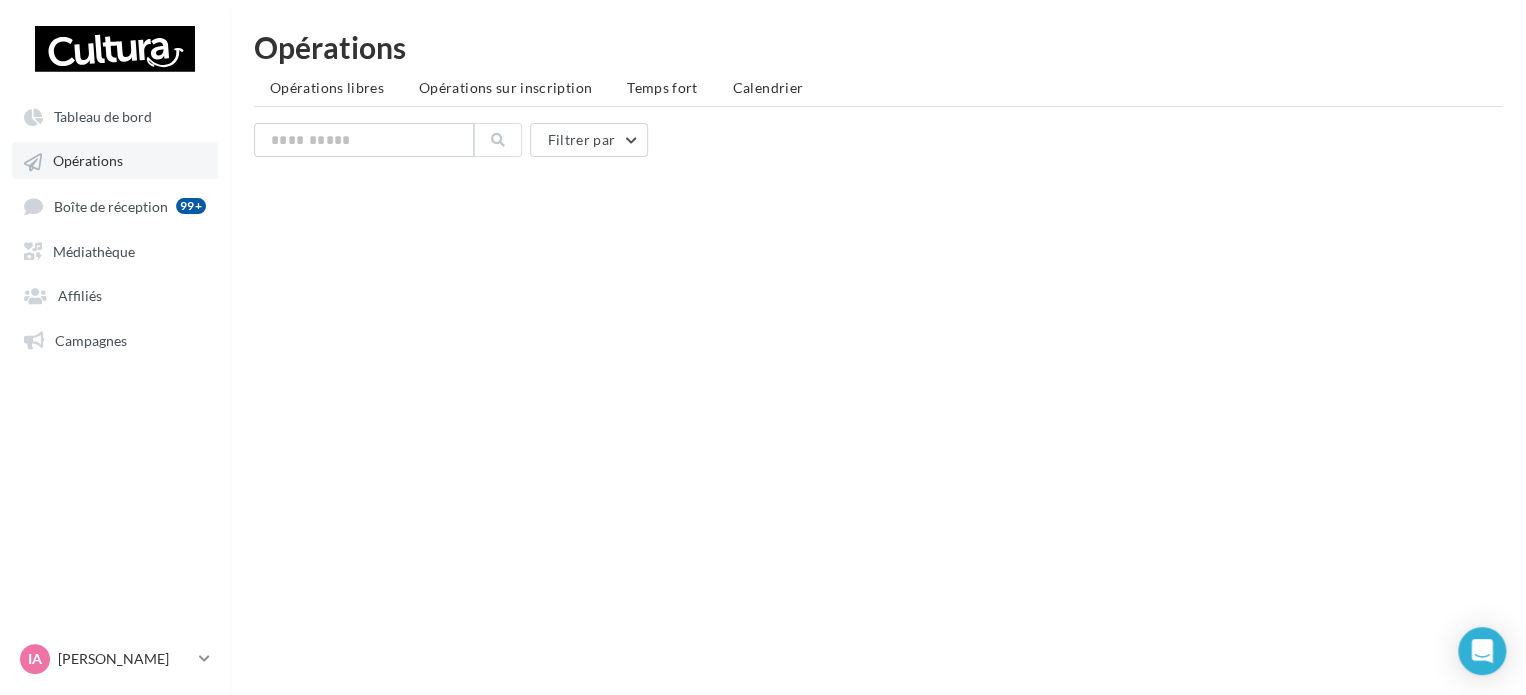 click on "Opérations" at bounding box center [88, 161] 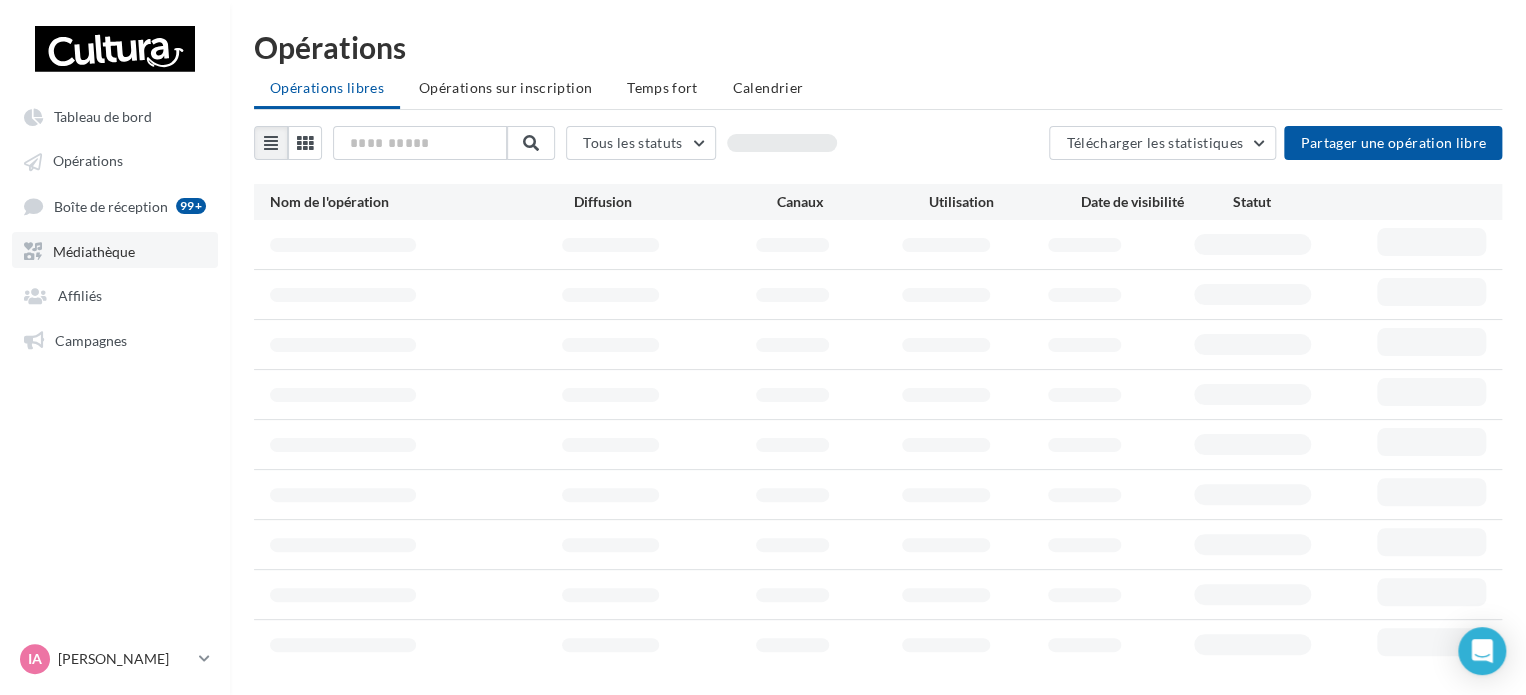 click on "Médiathèque" at bounding box center [94, 250] 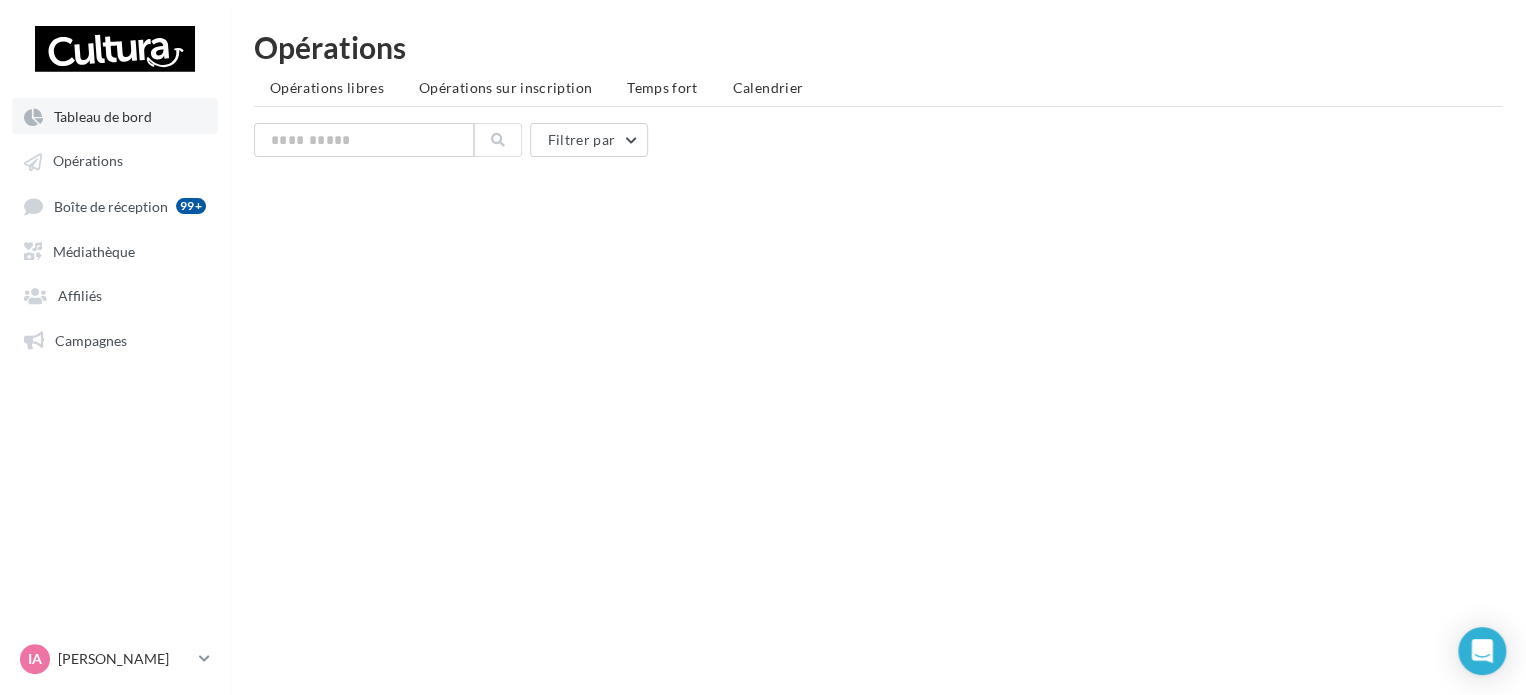 click on "Tableau de bord" at bounding box center [103, 116] 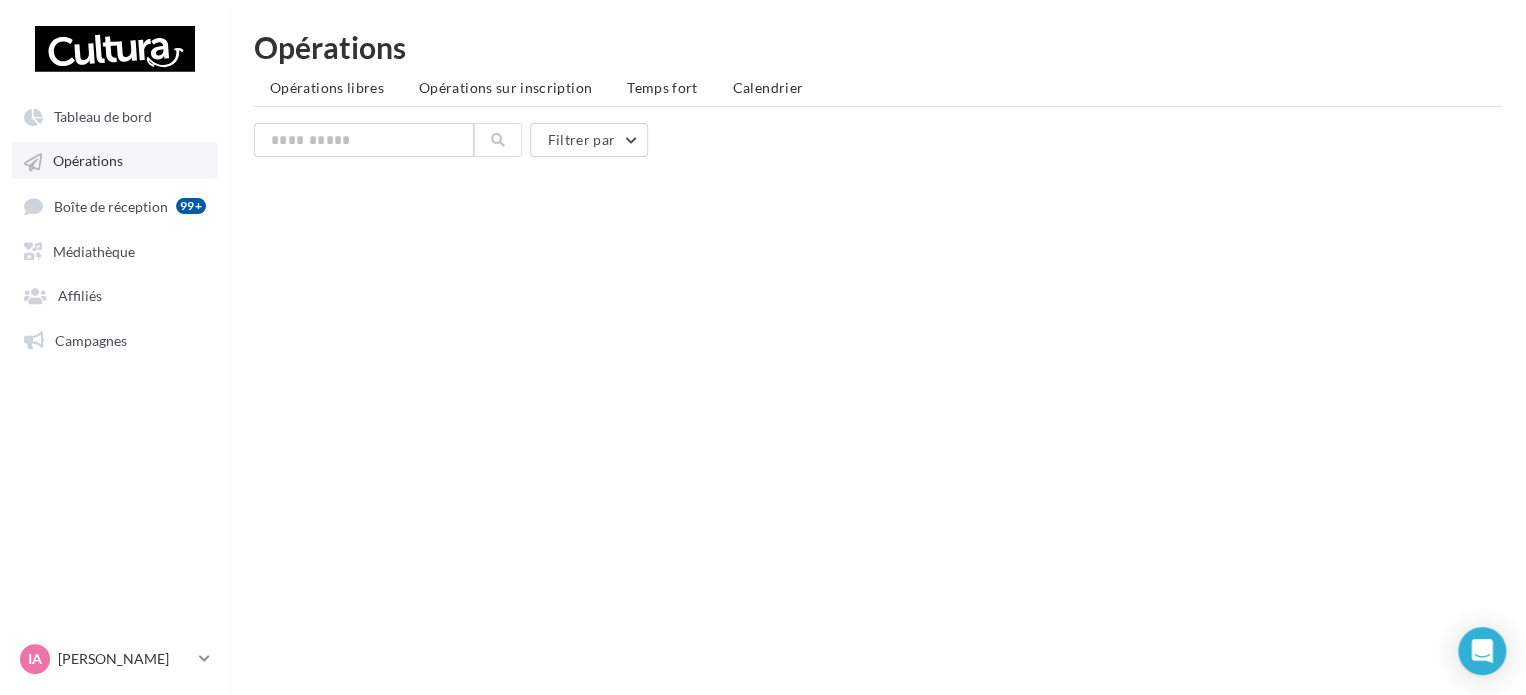 click on "Opérations" at bounding box center (115, 160) 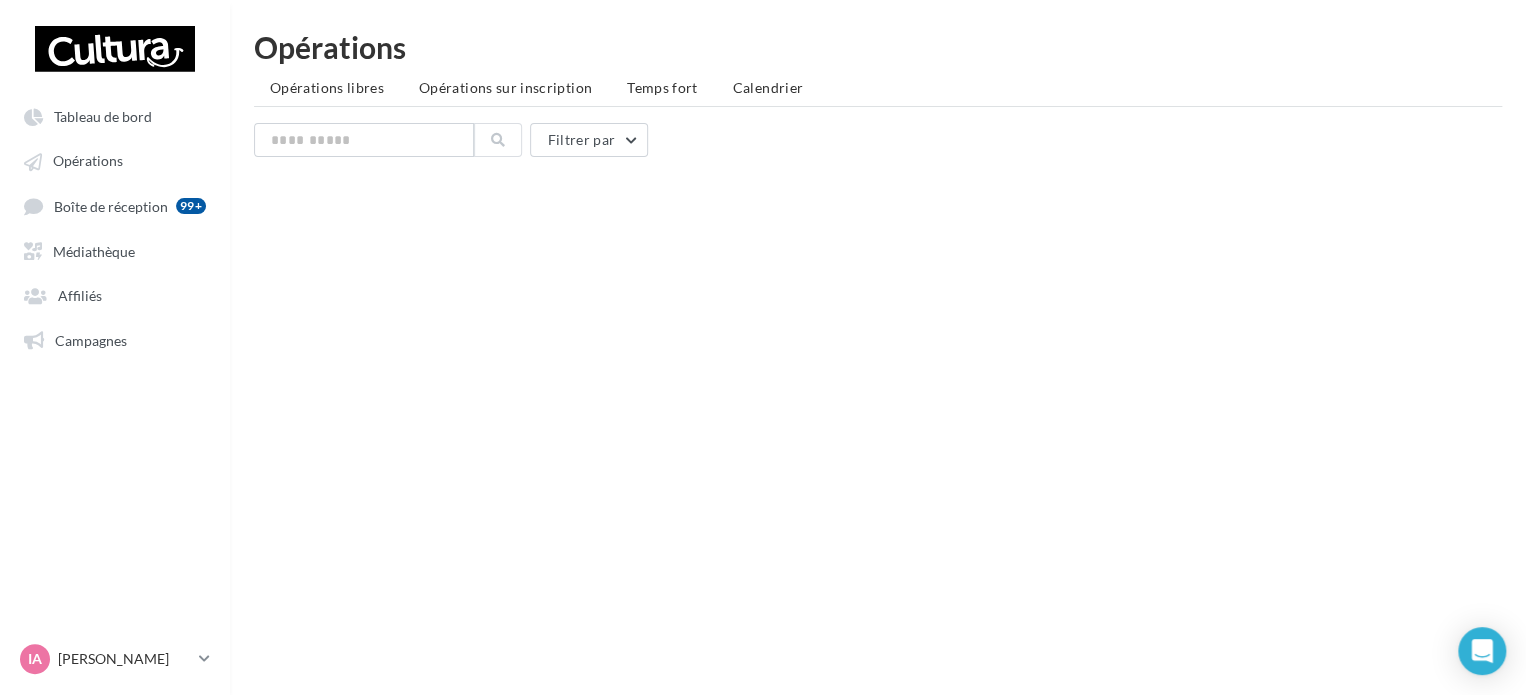 click on "Tableau de bord
Opérations
Affiliés" at bounding box center [763, 379] 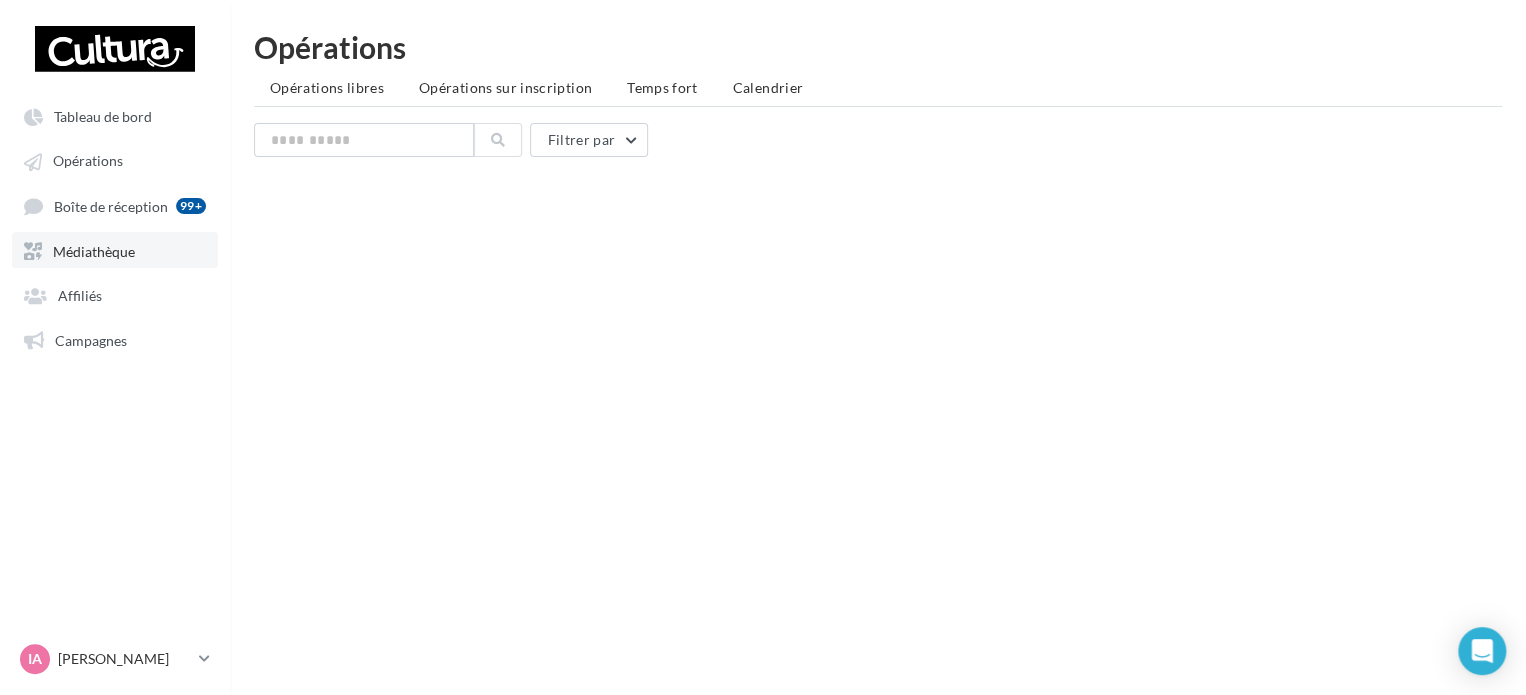 click on "Médiathèque" at bounding box center (115, 250) 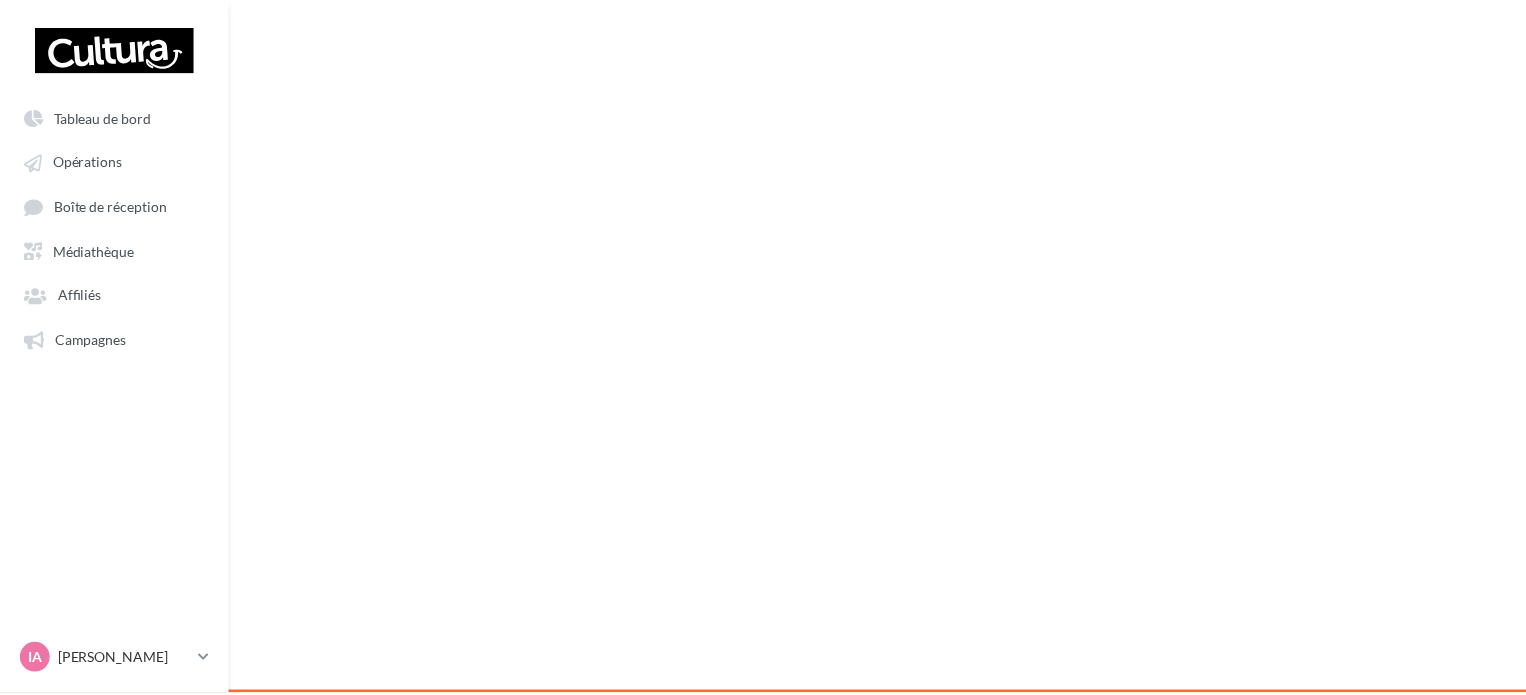 scroll, scrollTop: 0, scrollLeft: 0, axis: both 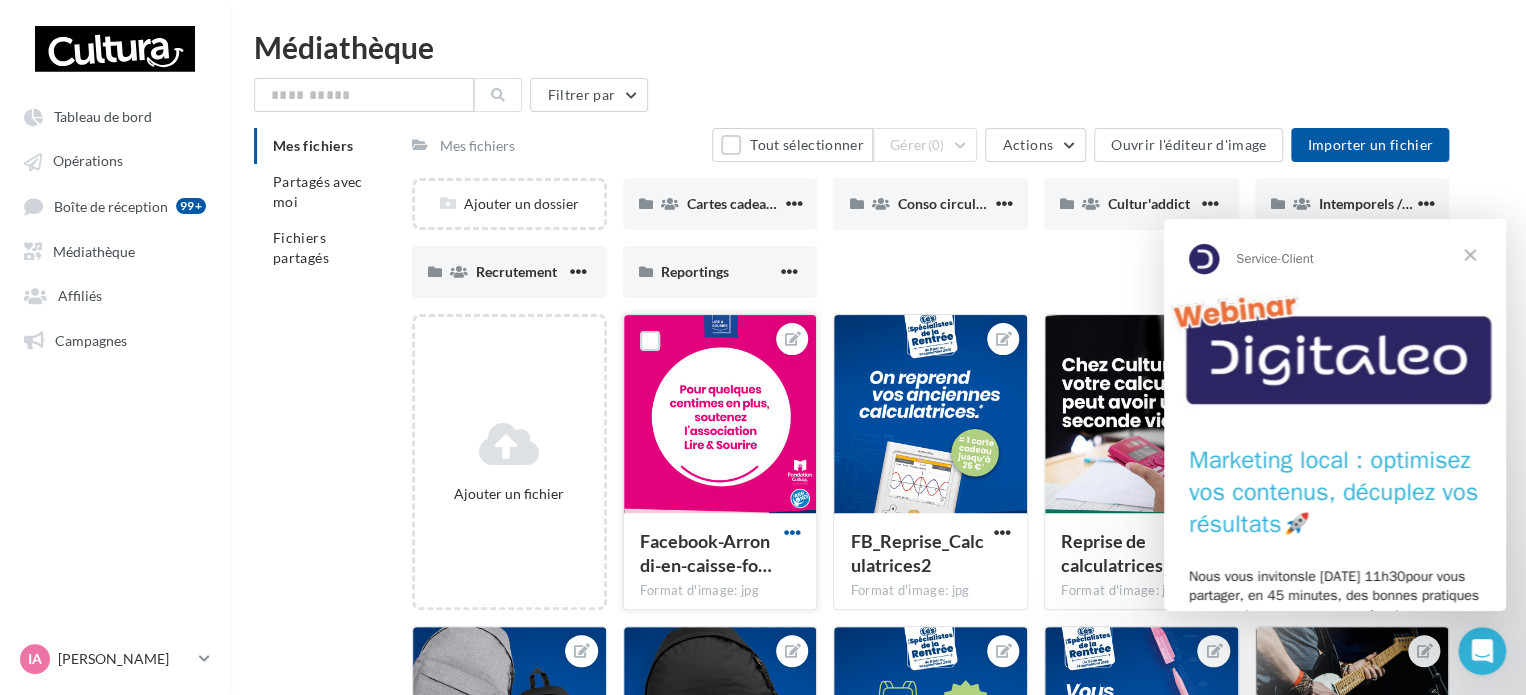 click at bounding box center (791, 534) 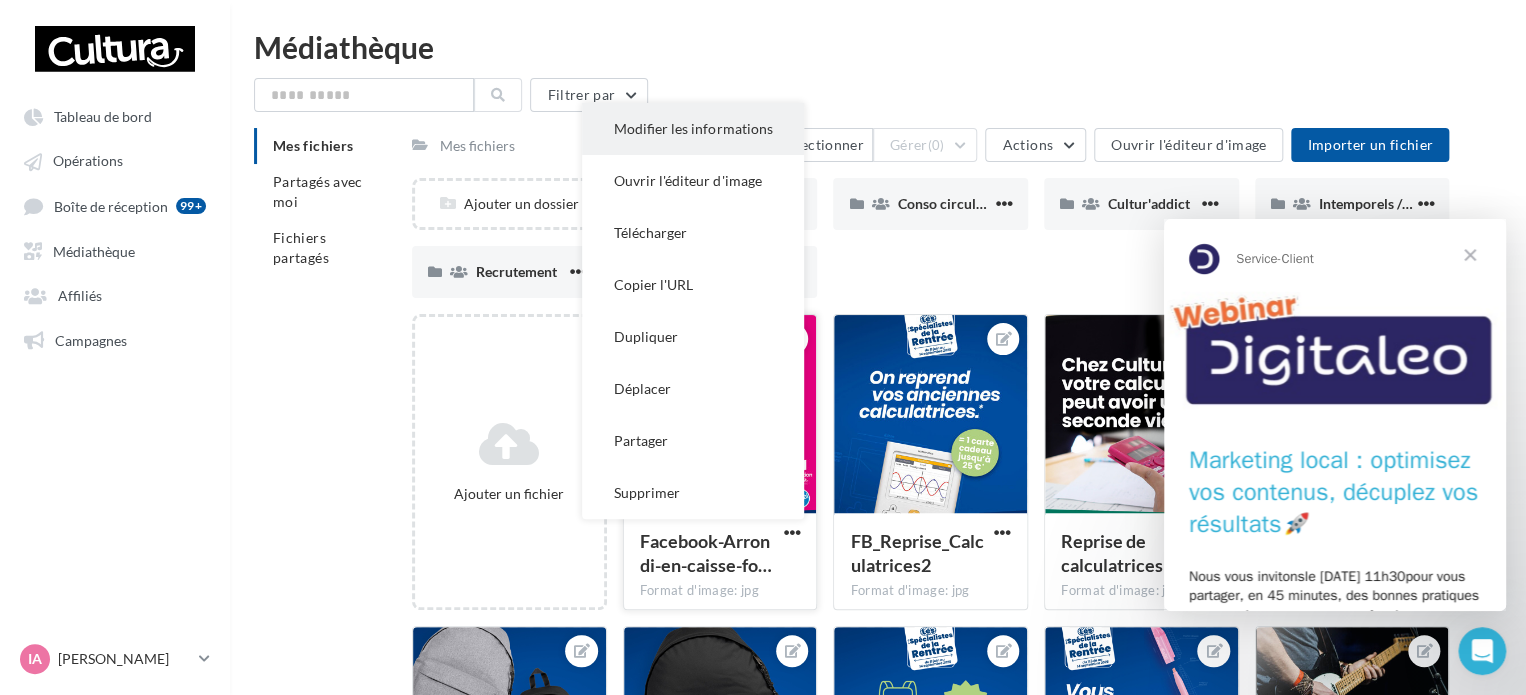 click on "Modifier les informations" at bounding box center (693, 129) 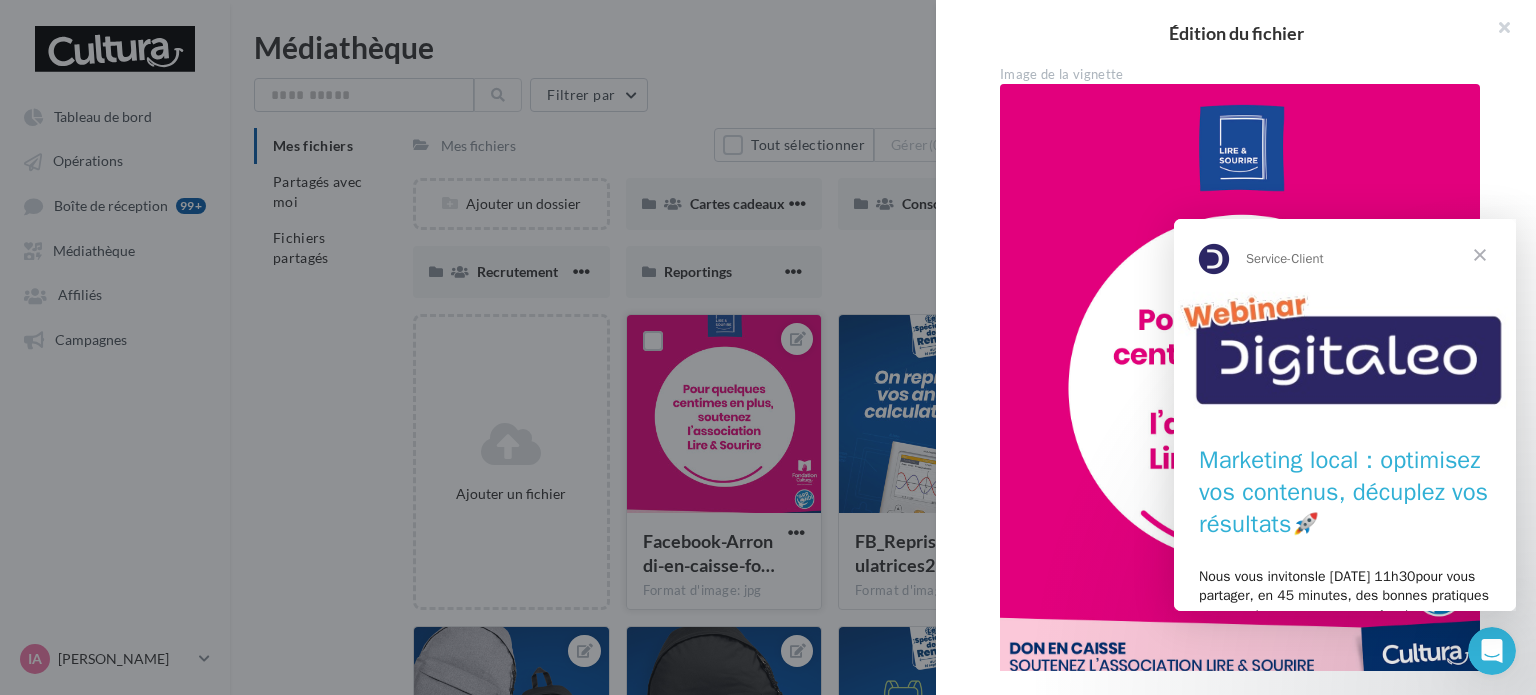 click at bounding box center (1480, 255) 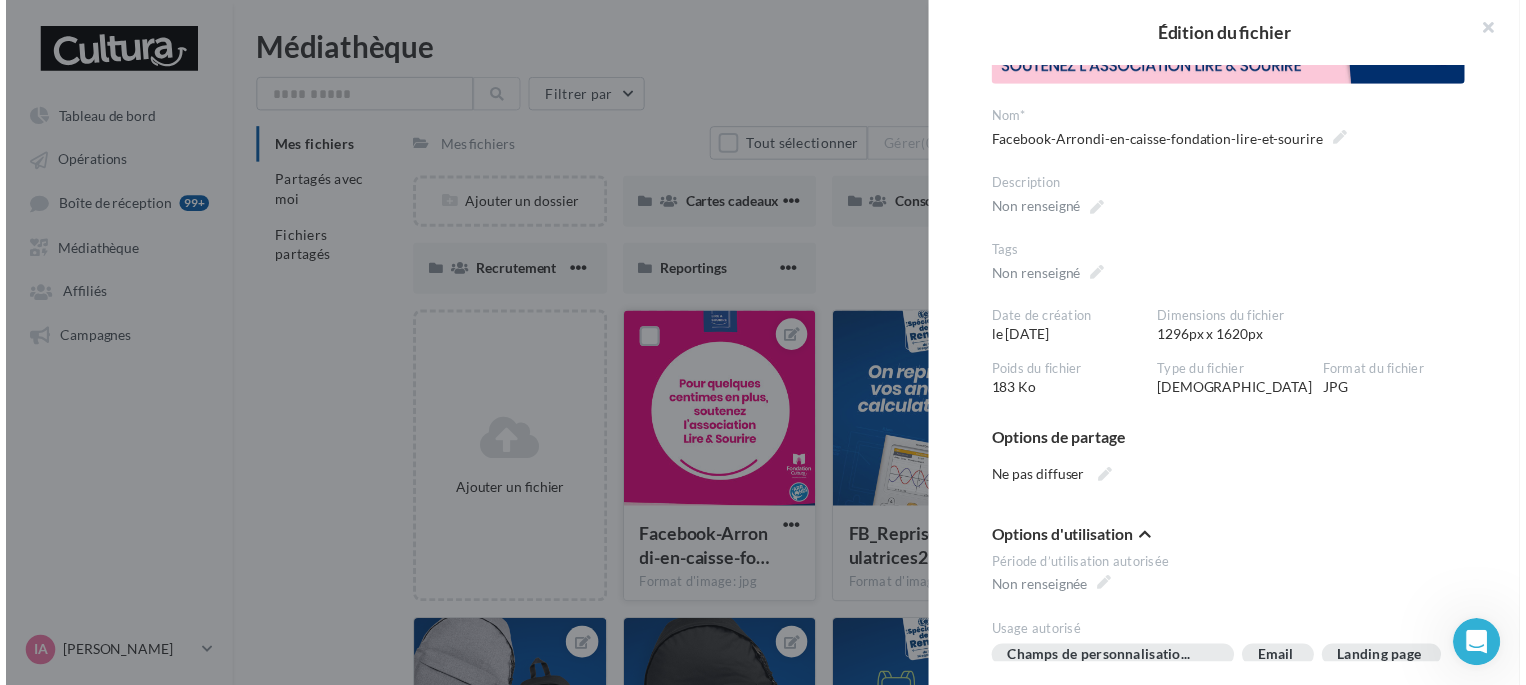 scroll, scrollTop: 600, scrollLeft: 0, axis: vertical 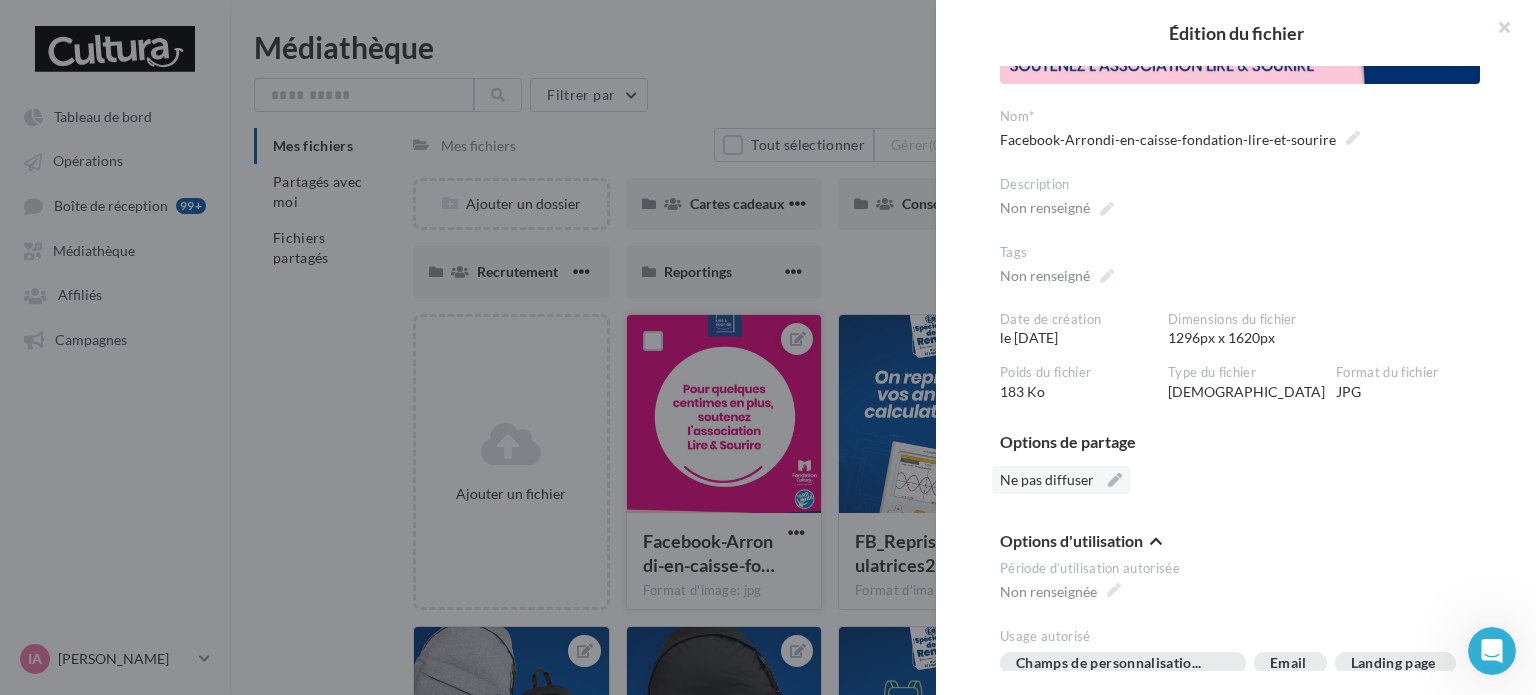 click on "Ne pas diffuser" at bounding box center [1061, 480] 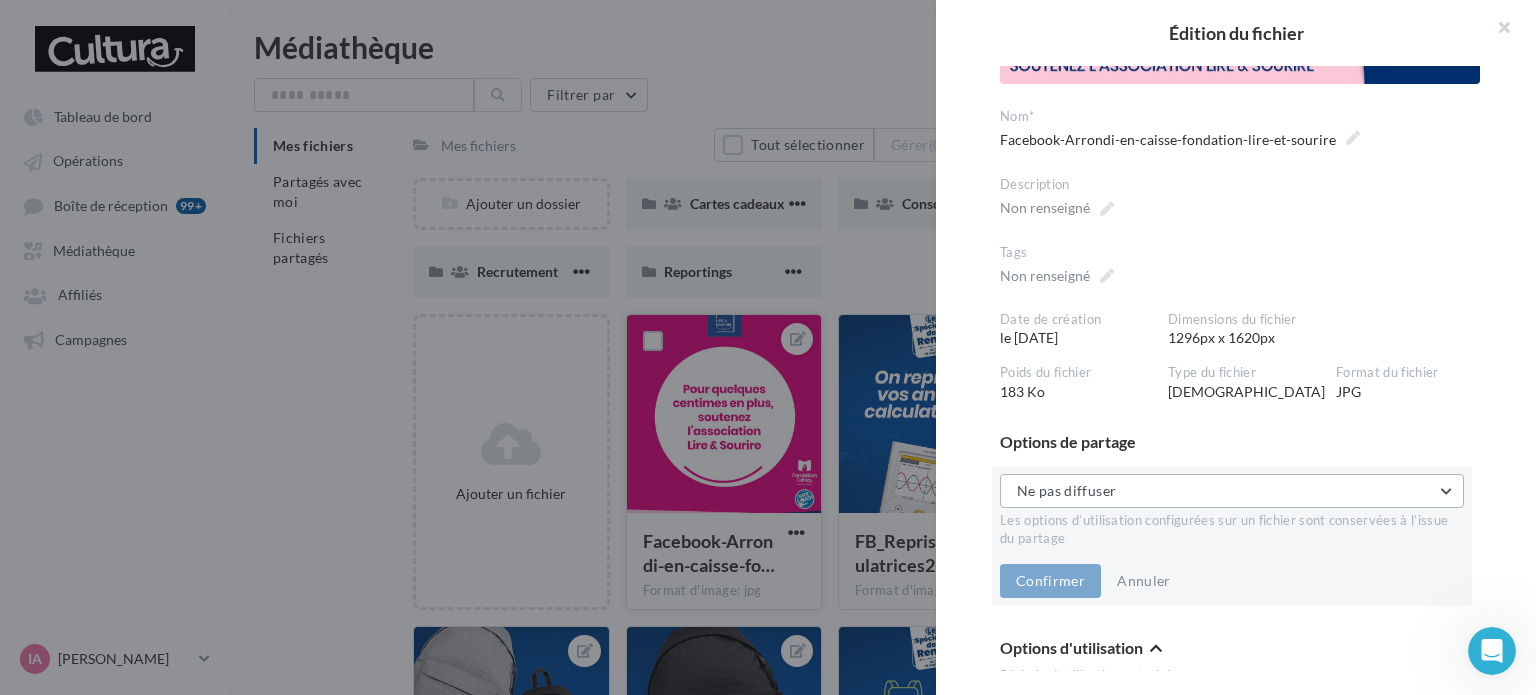 click on "Ne pas diffuser" at bounding box center (1232, 491) 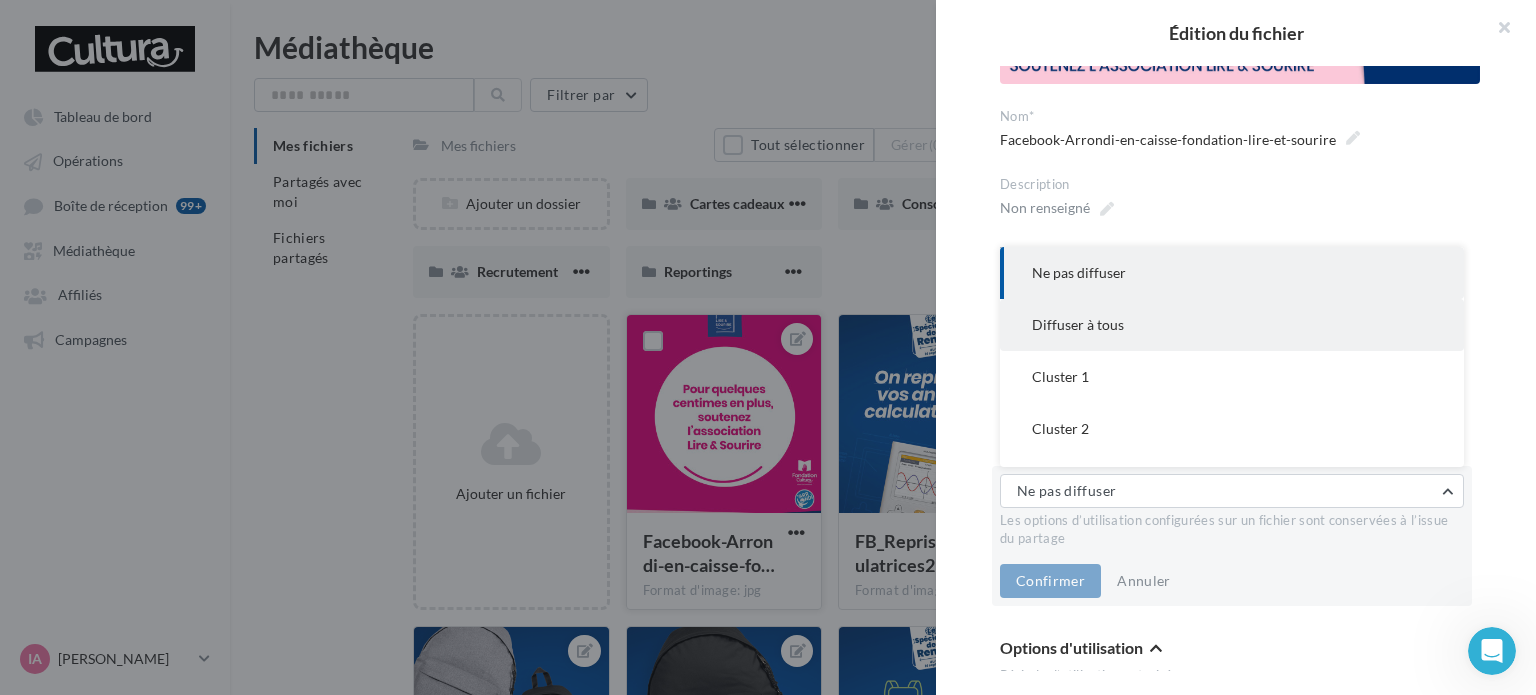 click on "Diffuser à tous" at bounding box center (1232, 325) 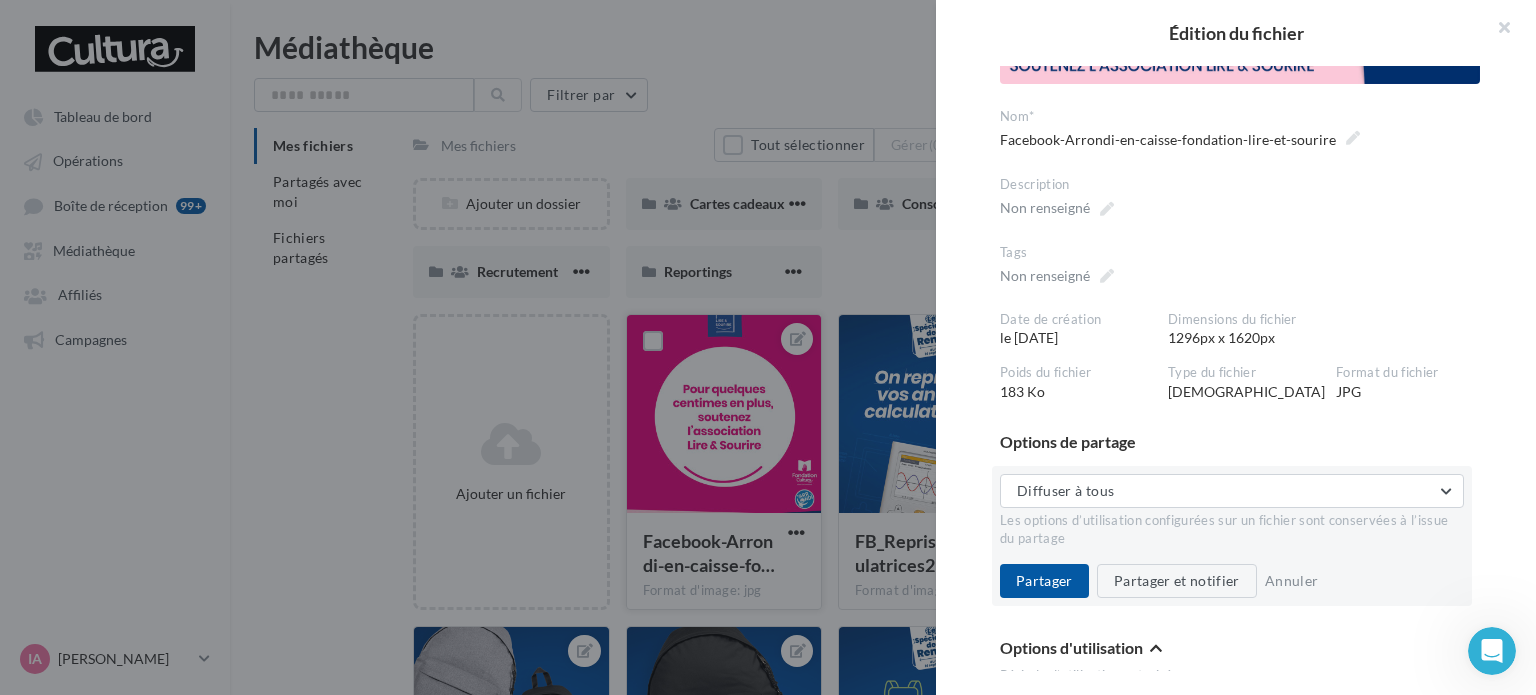 click at bounding box center [768, 347] 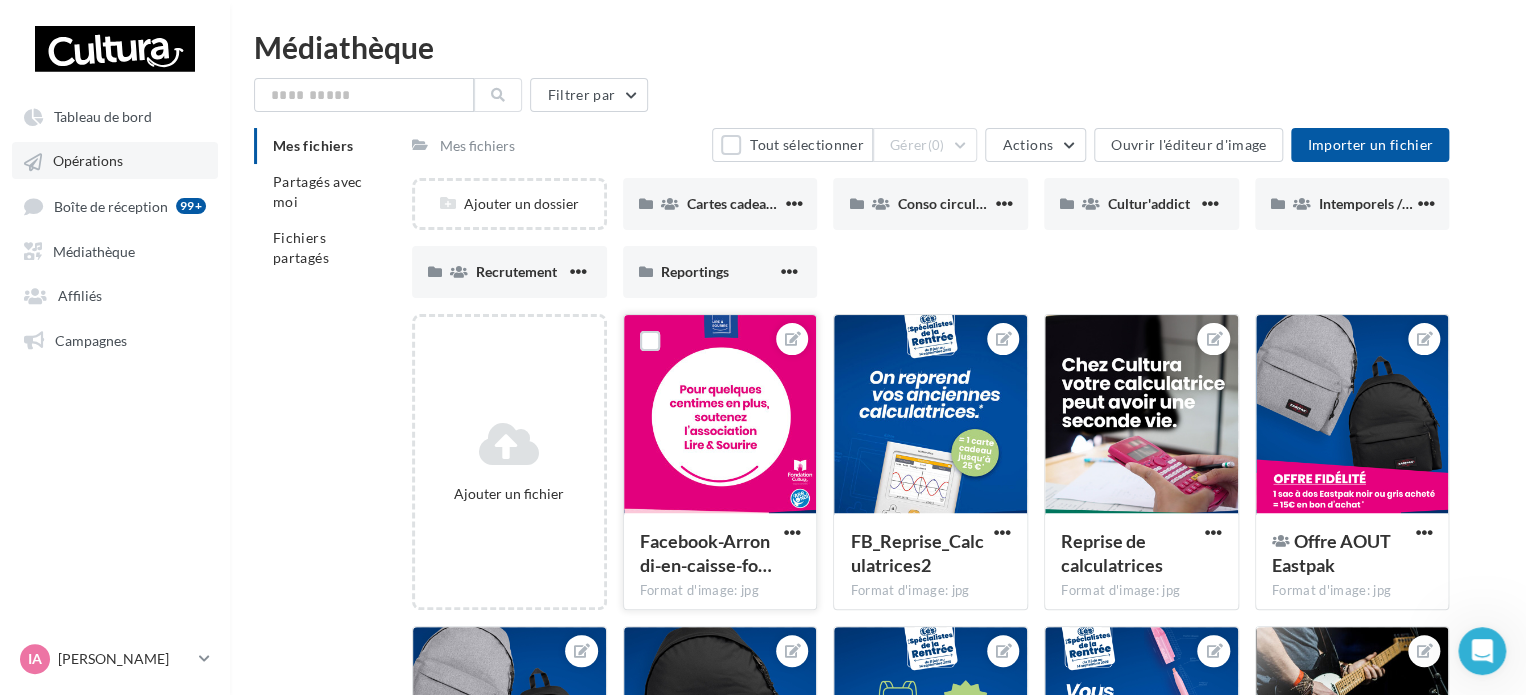 click on "Opérations" at bounding box center (115, 160) 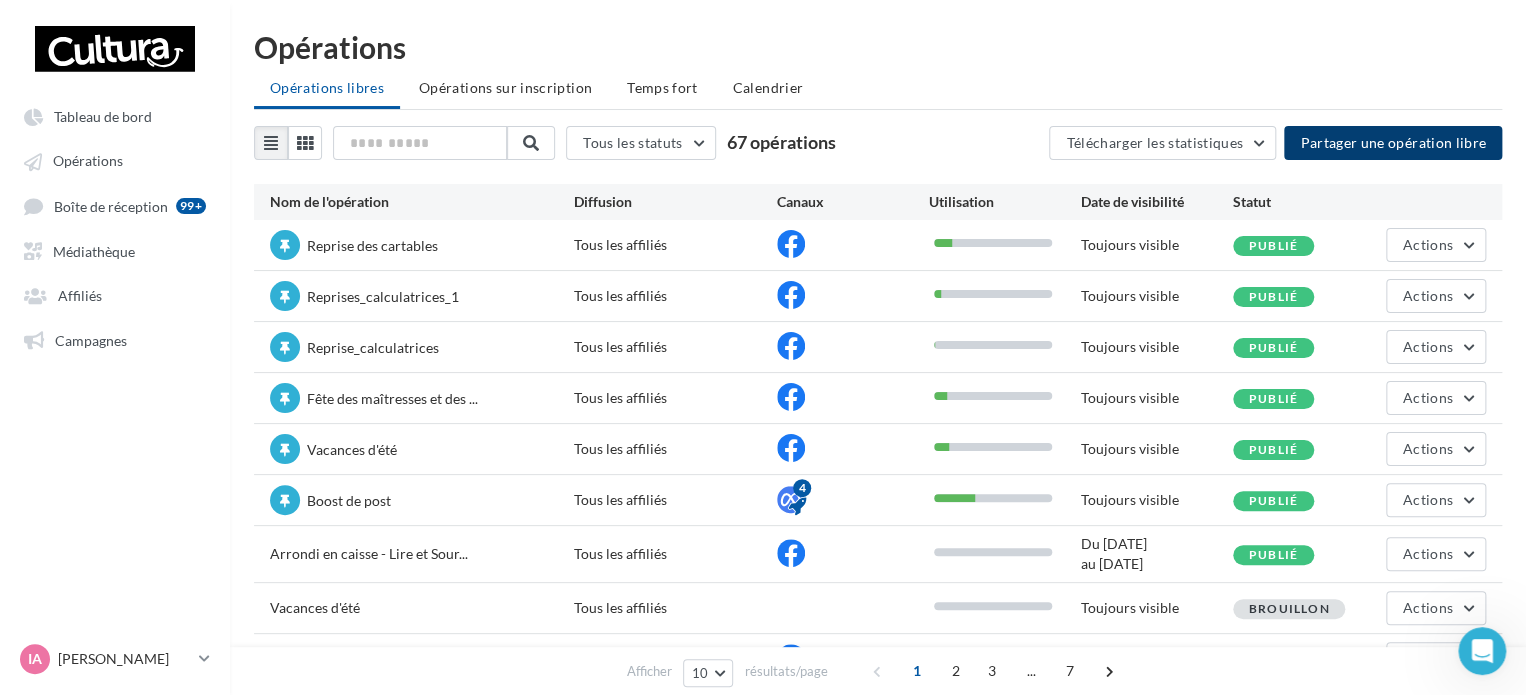 click on "Partager une opération libre" at bounding box center (1393, 143) 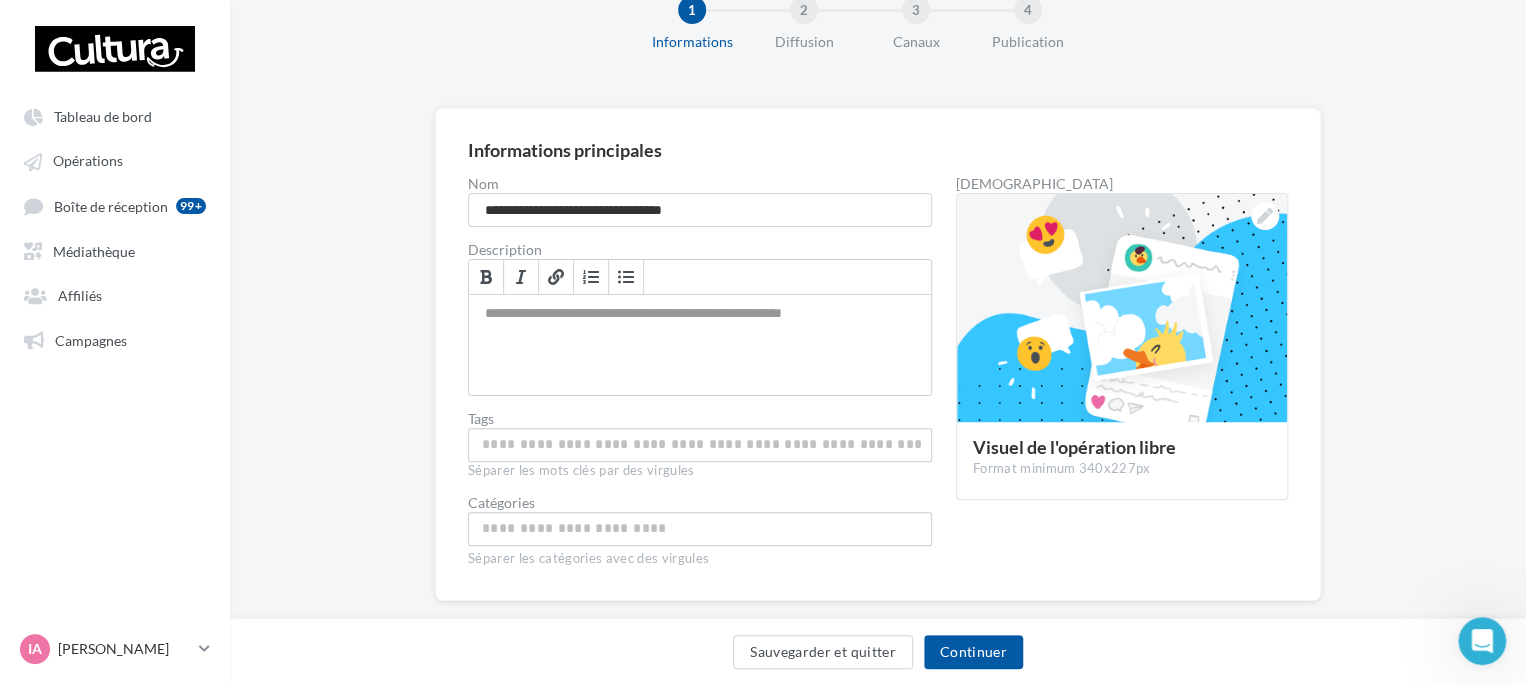 scroll, scrollTop: 92, scrollLeft: 0, axis: vertical 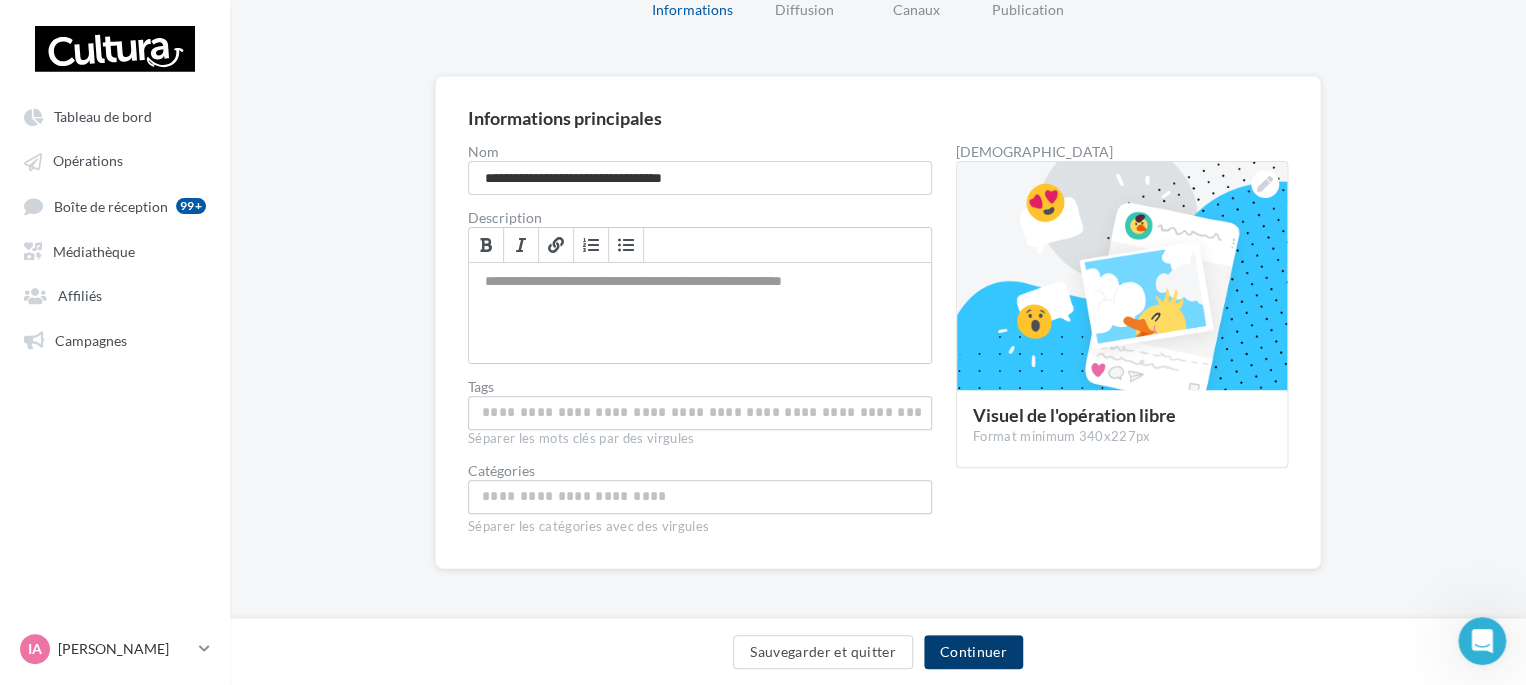 click on "Continuer" at bounding box center [973, 652] 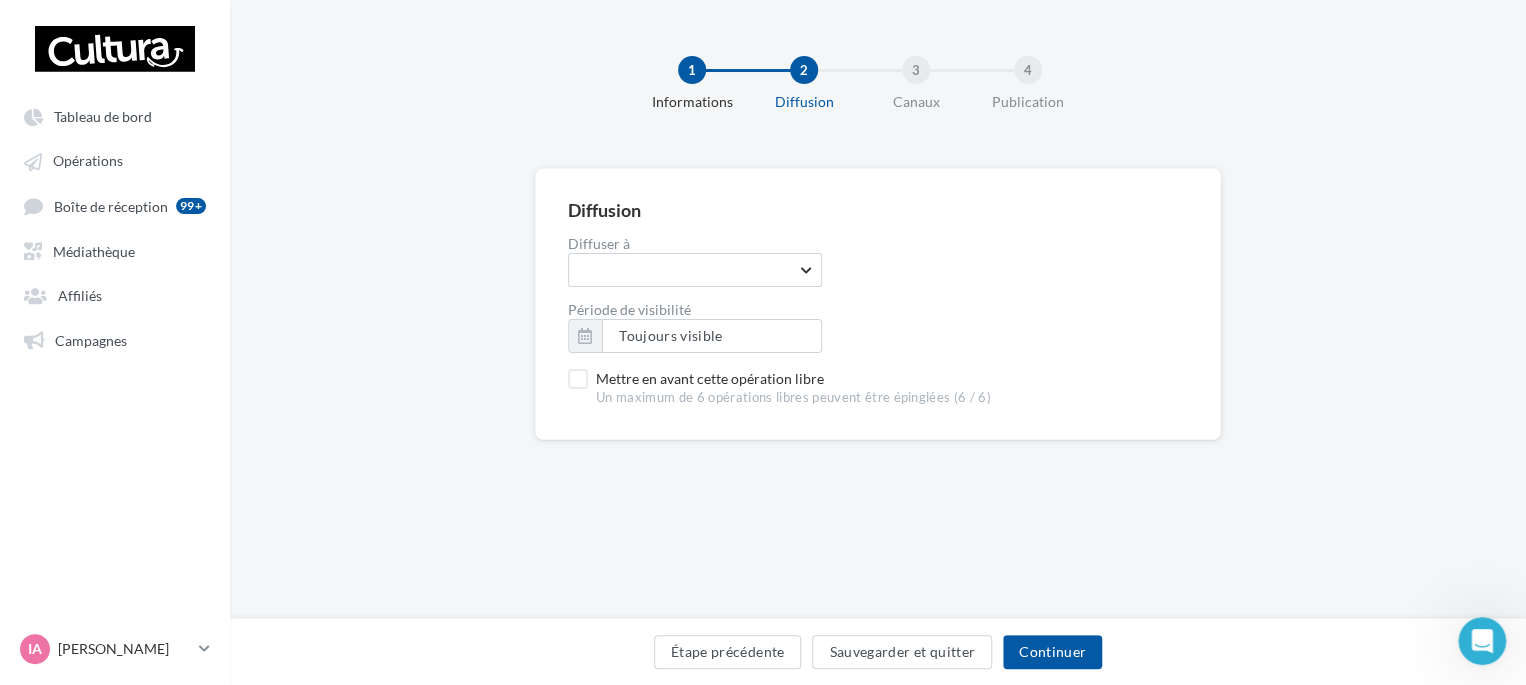 scroll, scrollTop: 0, scrollLeft: 0, axis: both 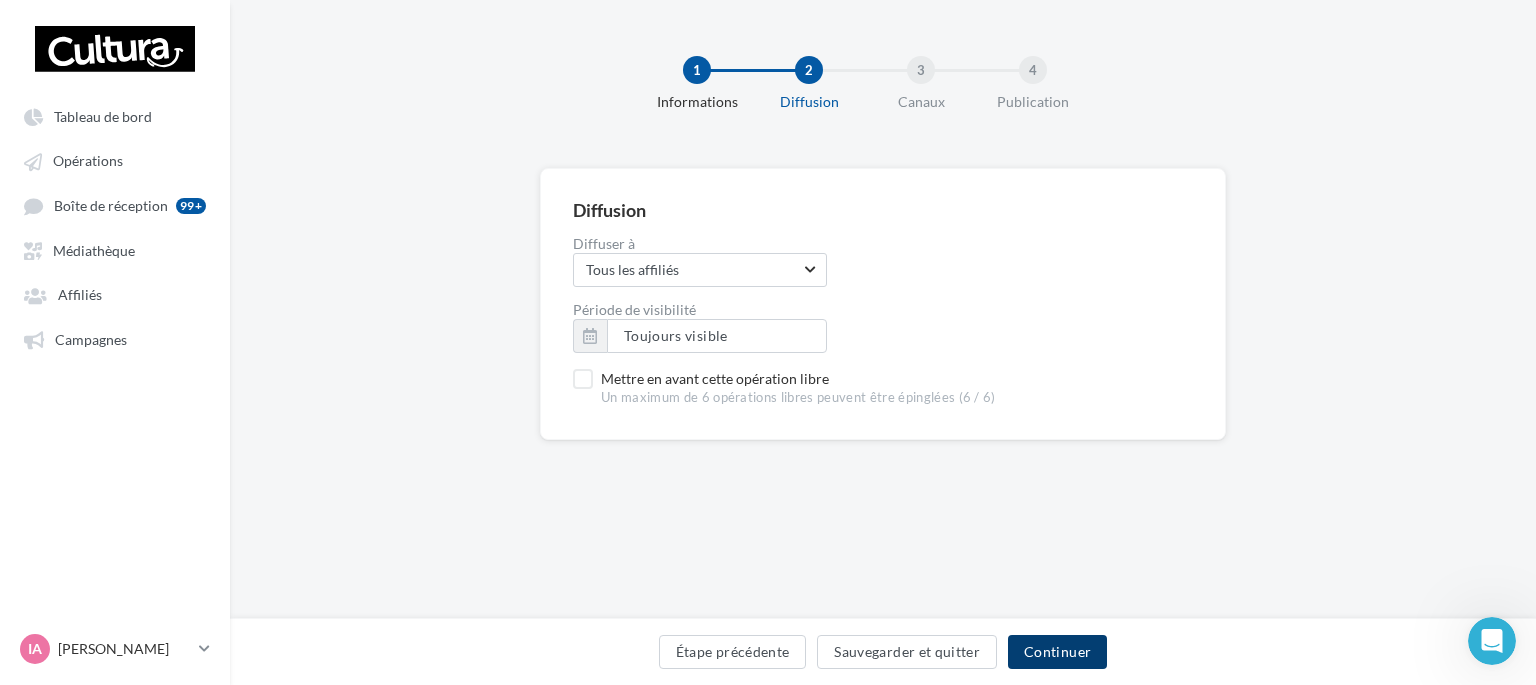 click on "Continuer" at bounding box center [1057, 652] 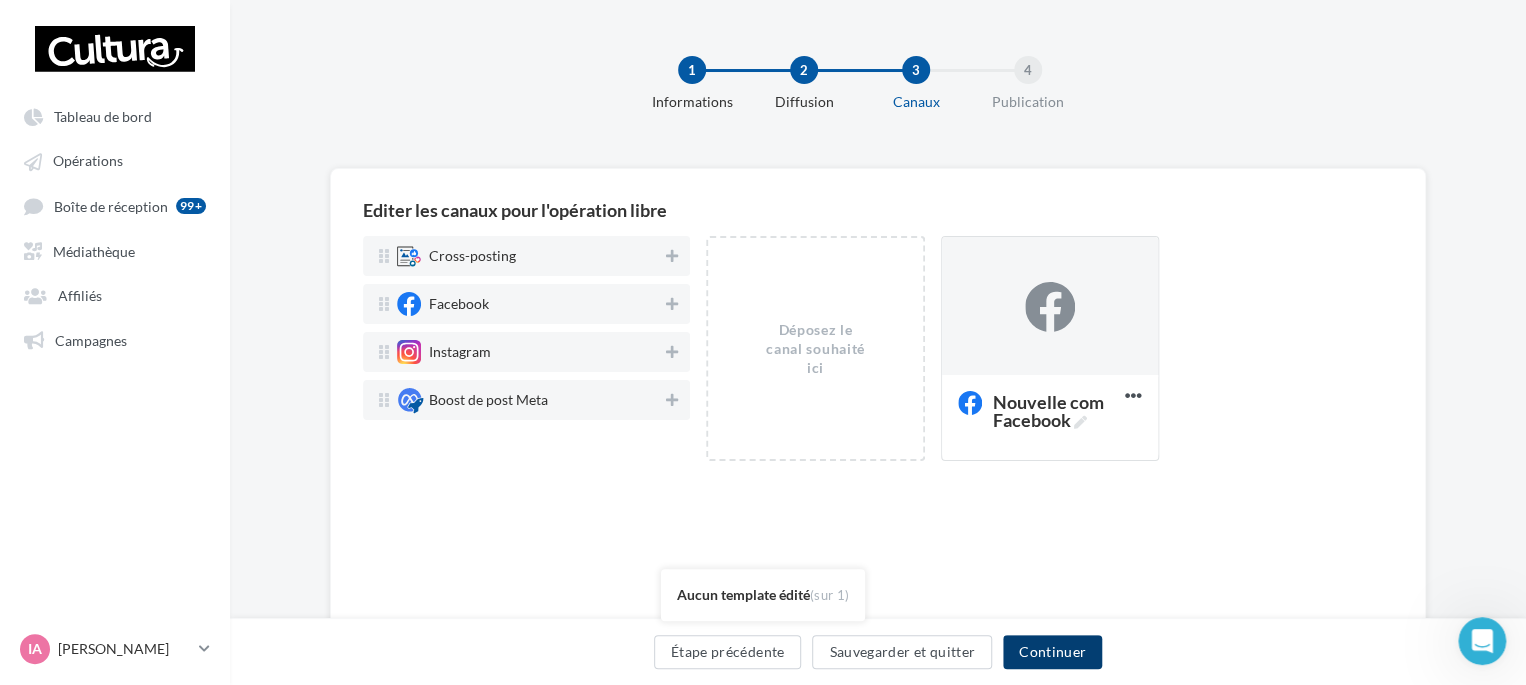 click on "Continuer" at bounding box center [1052, 652] 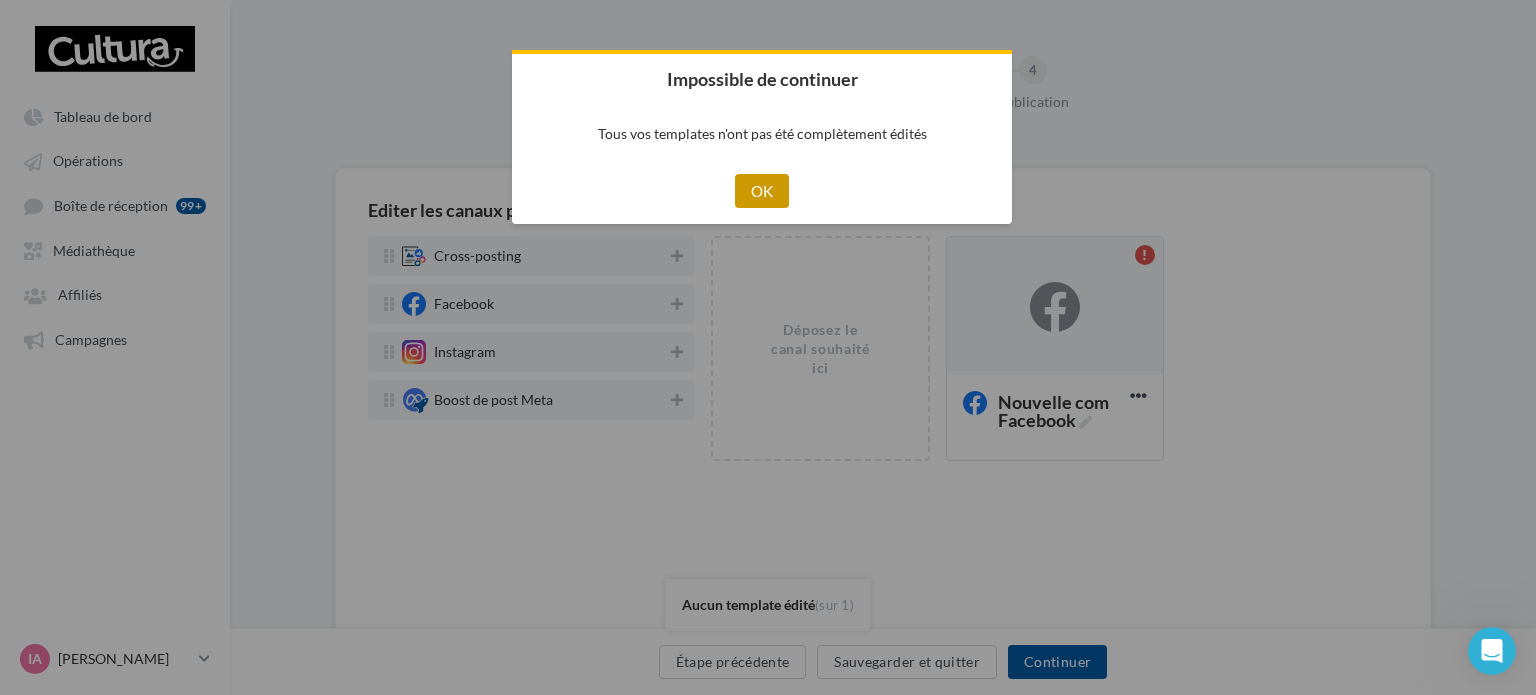 click on "OK" at bounding box center (762, 191) 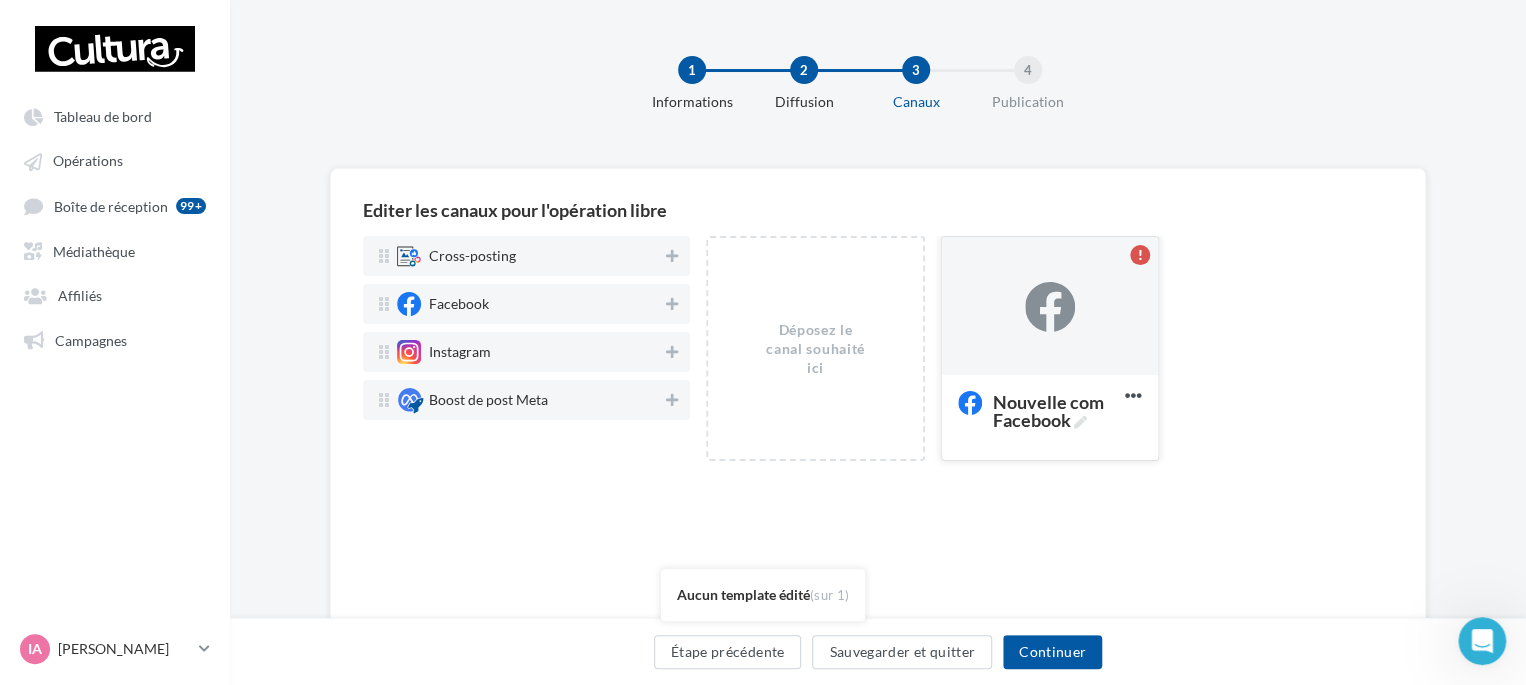 click at bounding box center [1050, 307] 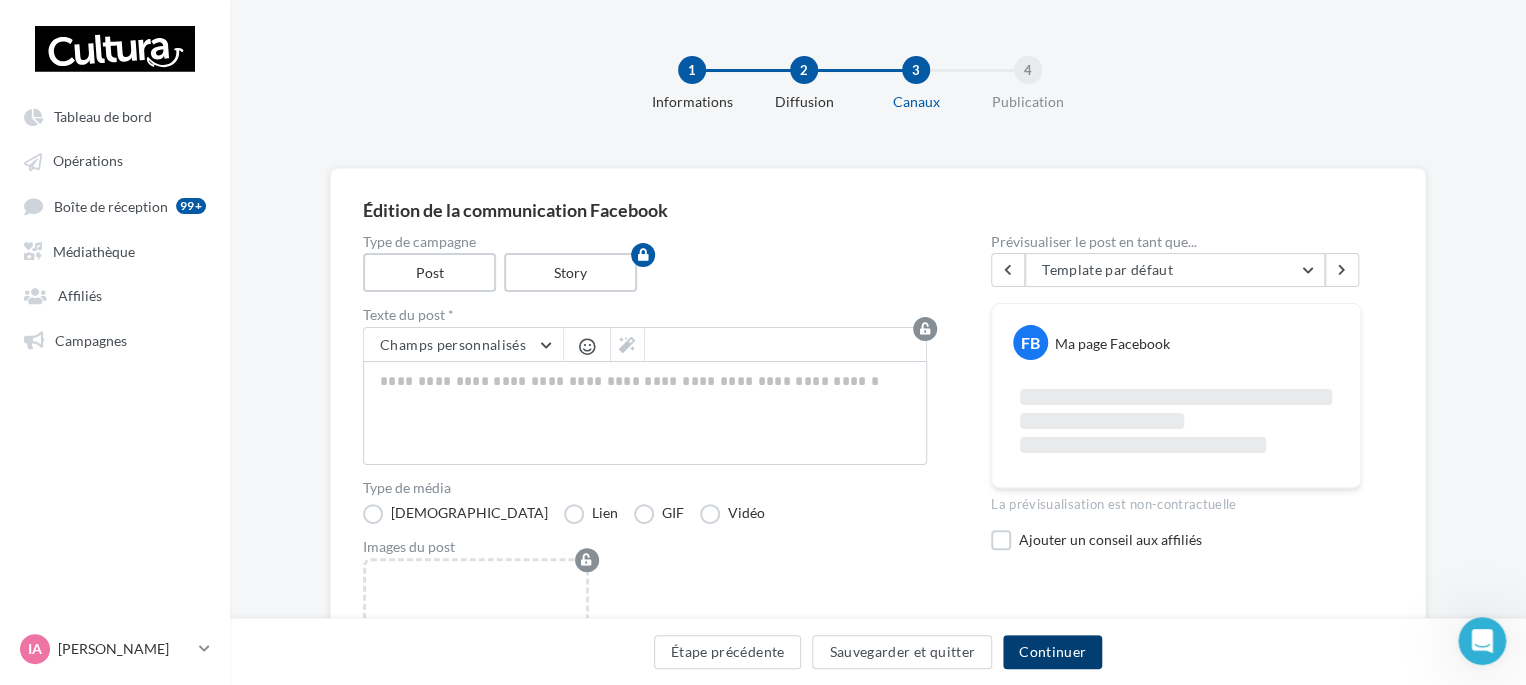click on "Continuer" at bounding box center (1052, 652) 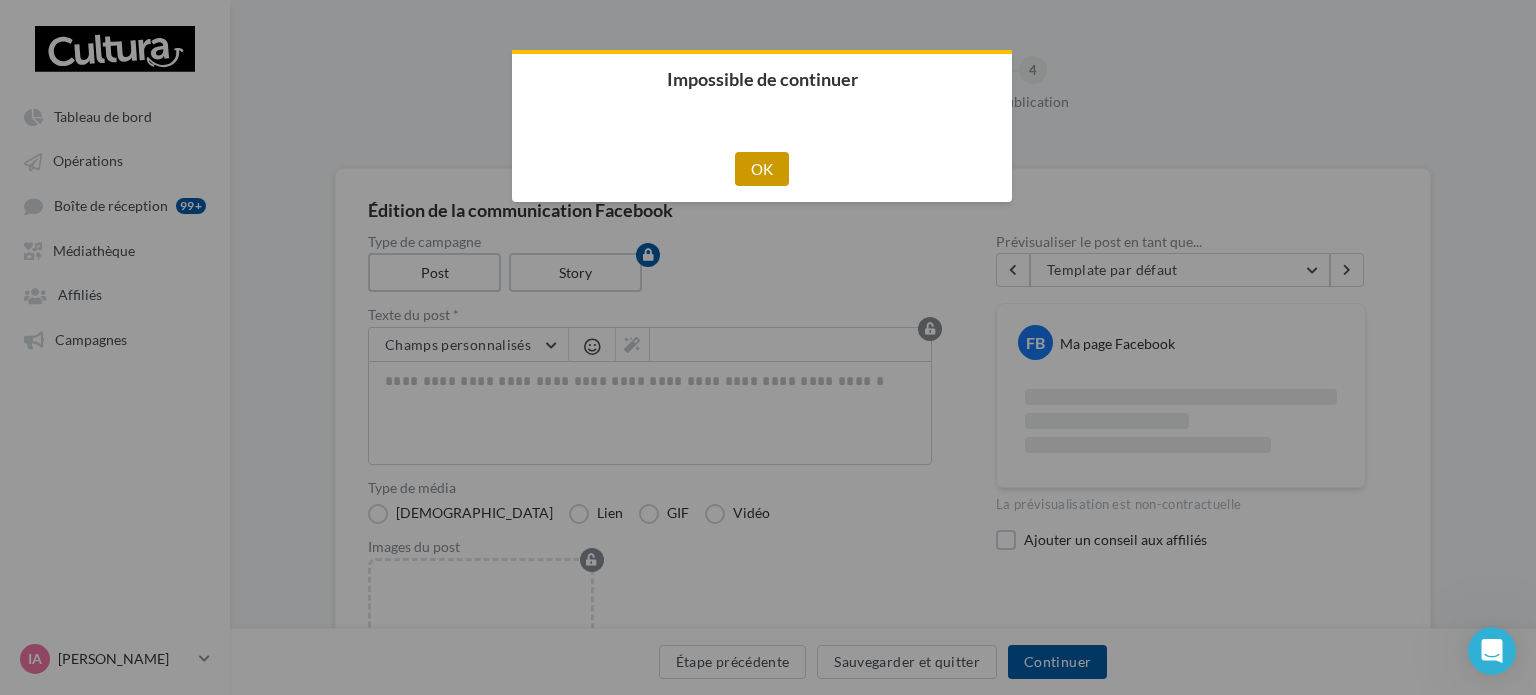 click on "OK" at bounding box center [762, 169] 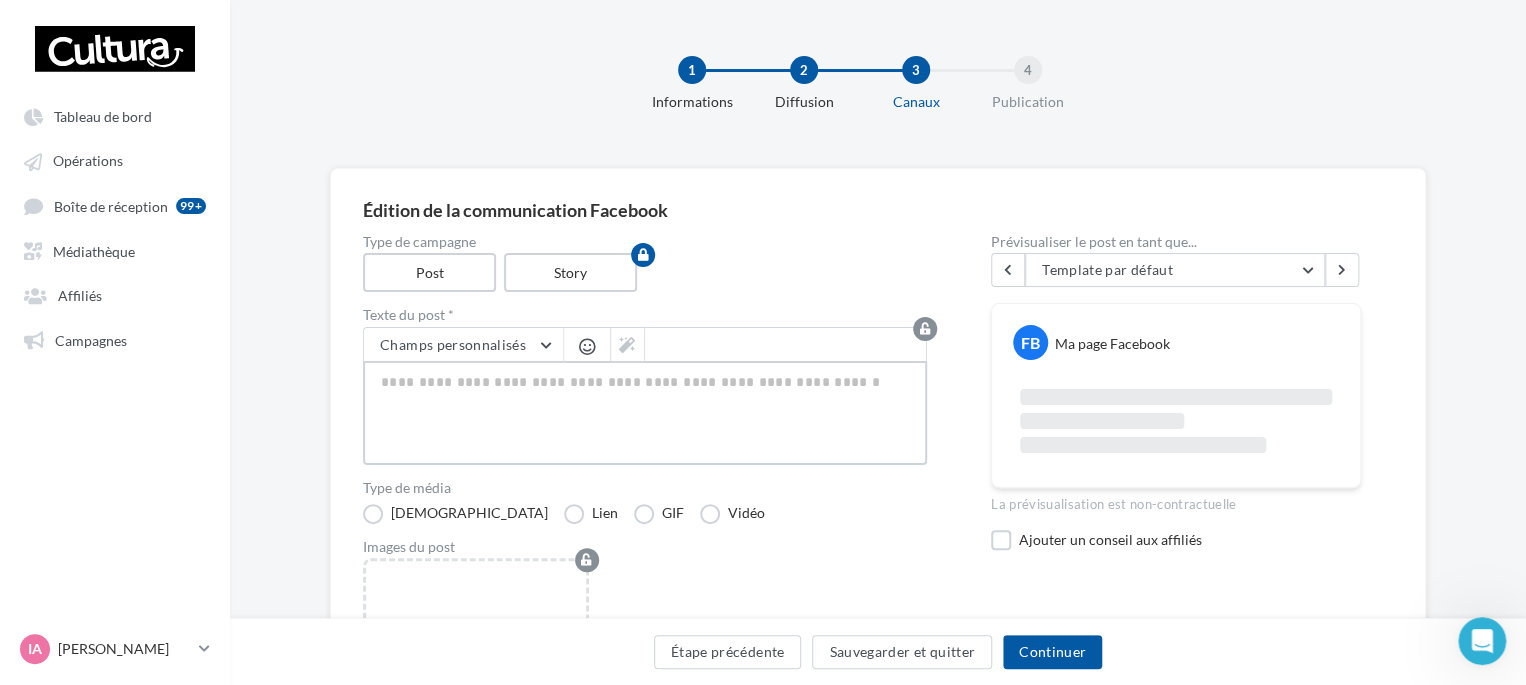 click at bounding box center [645, 413] 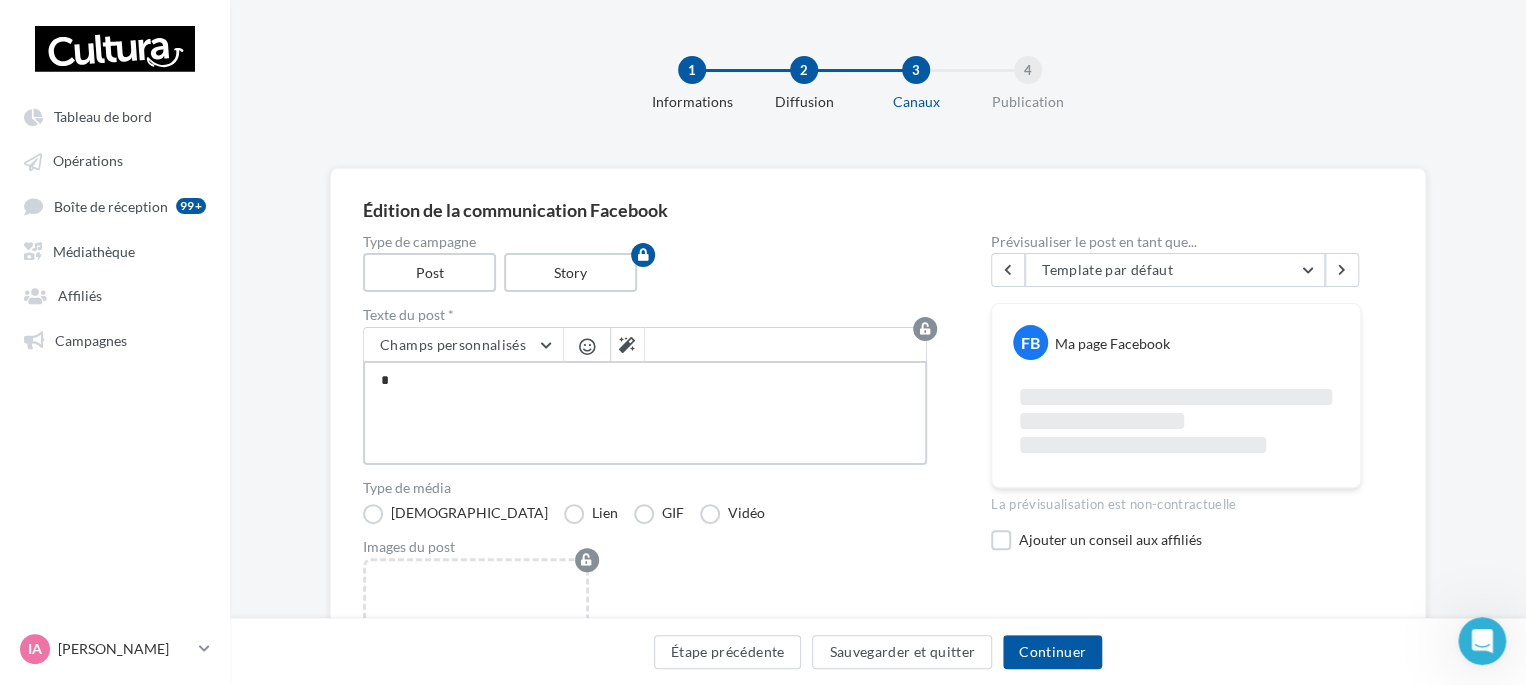 type on "**" 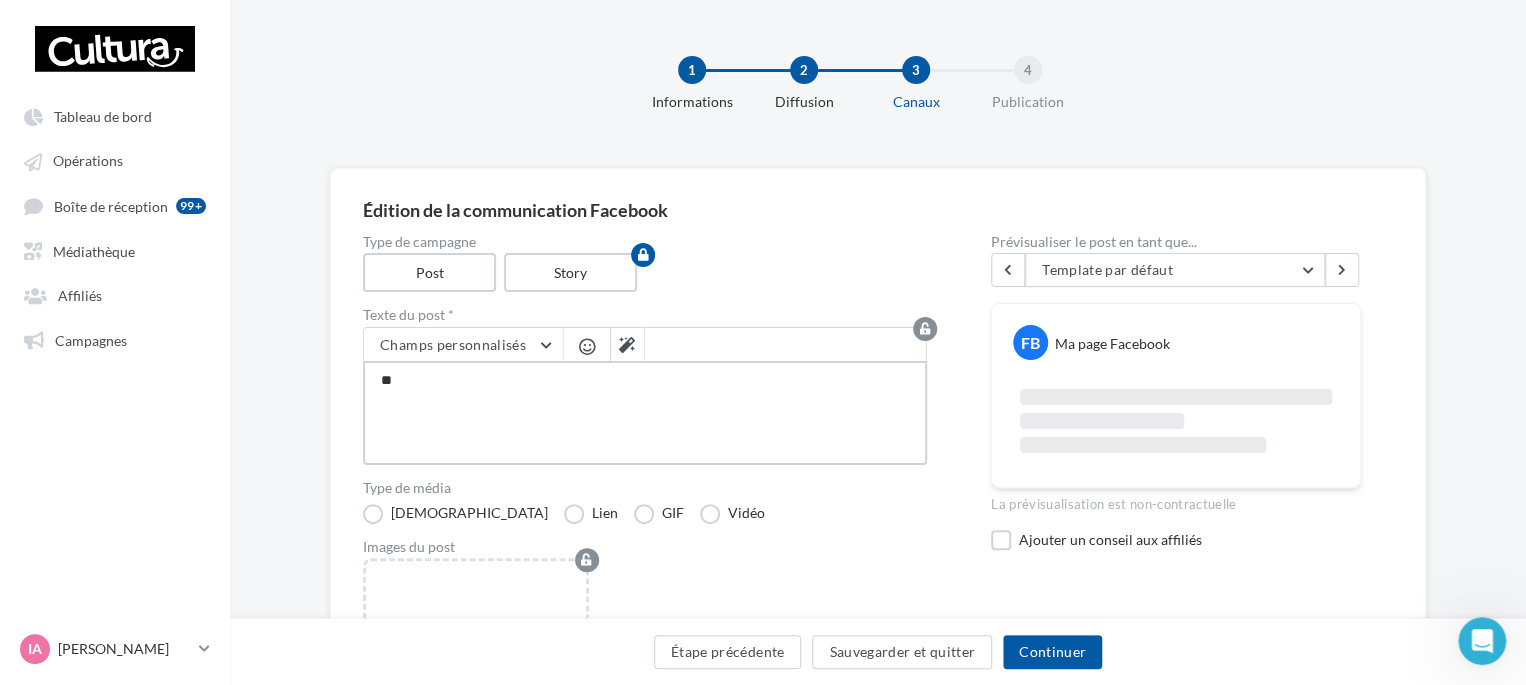 type on "***" 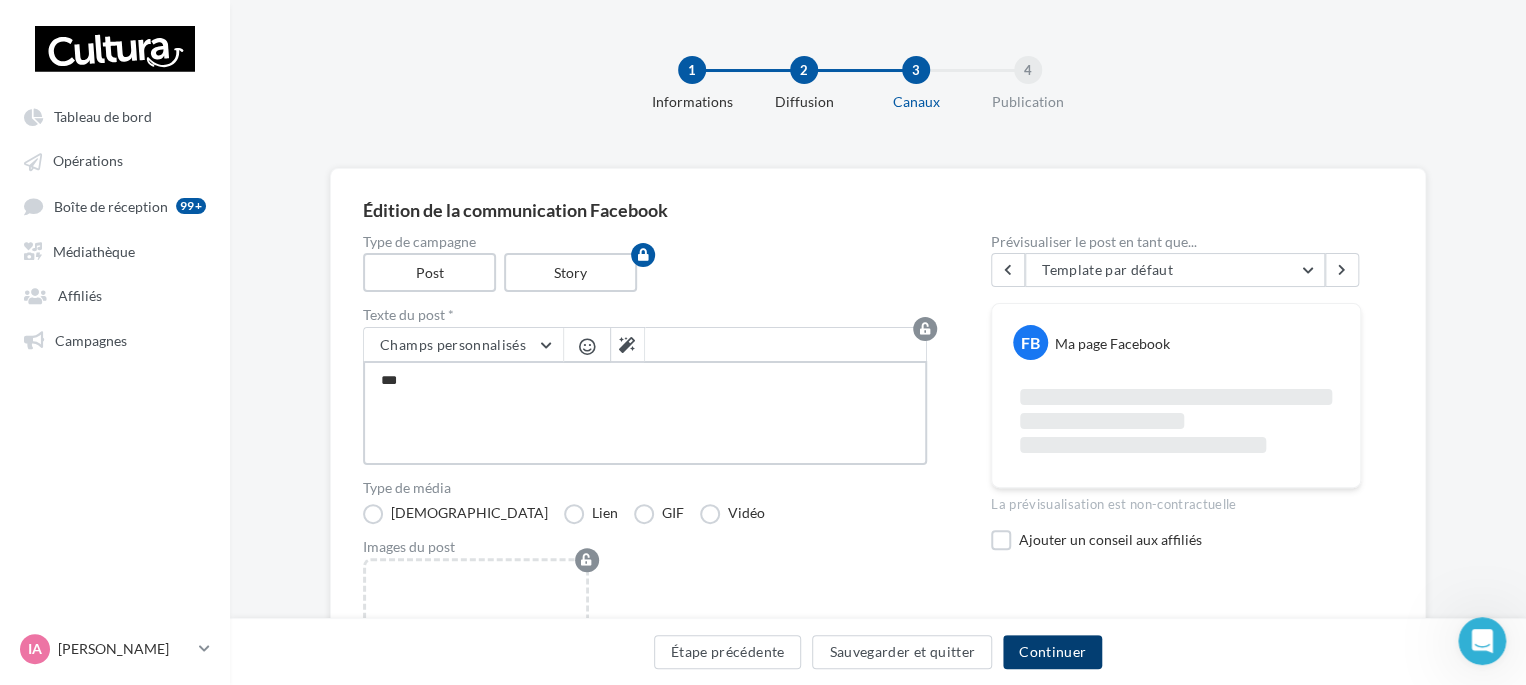 type on "***" 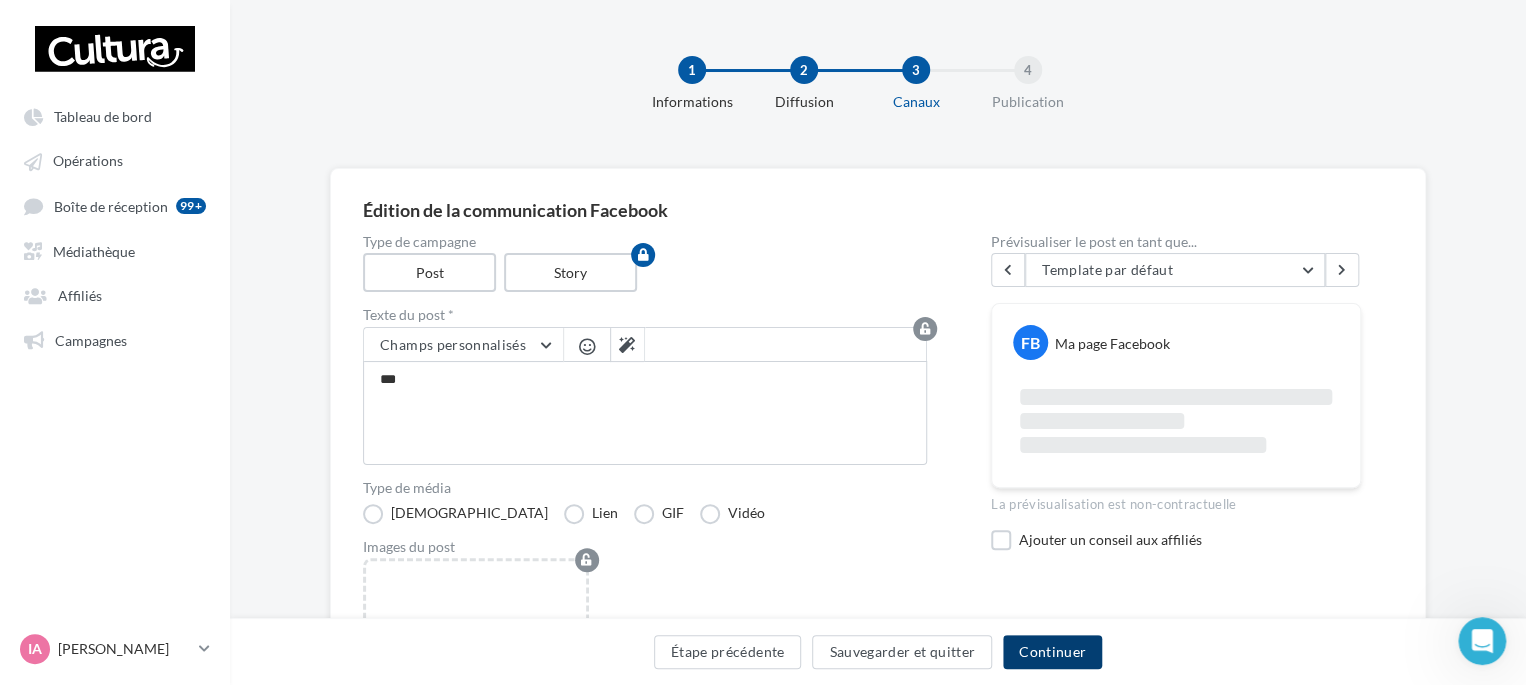 click on "Continuer" at bounding box center [1052, 652] 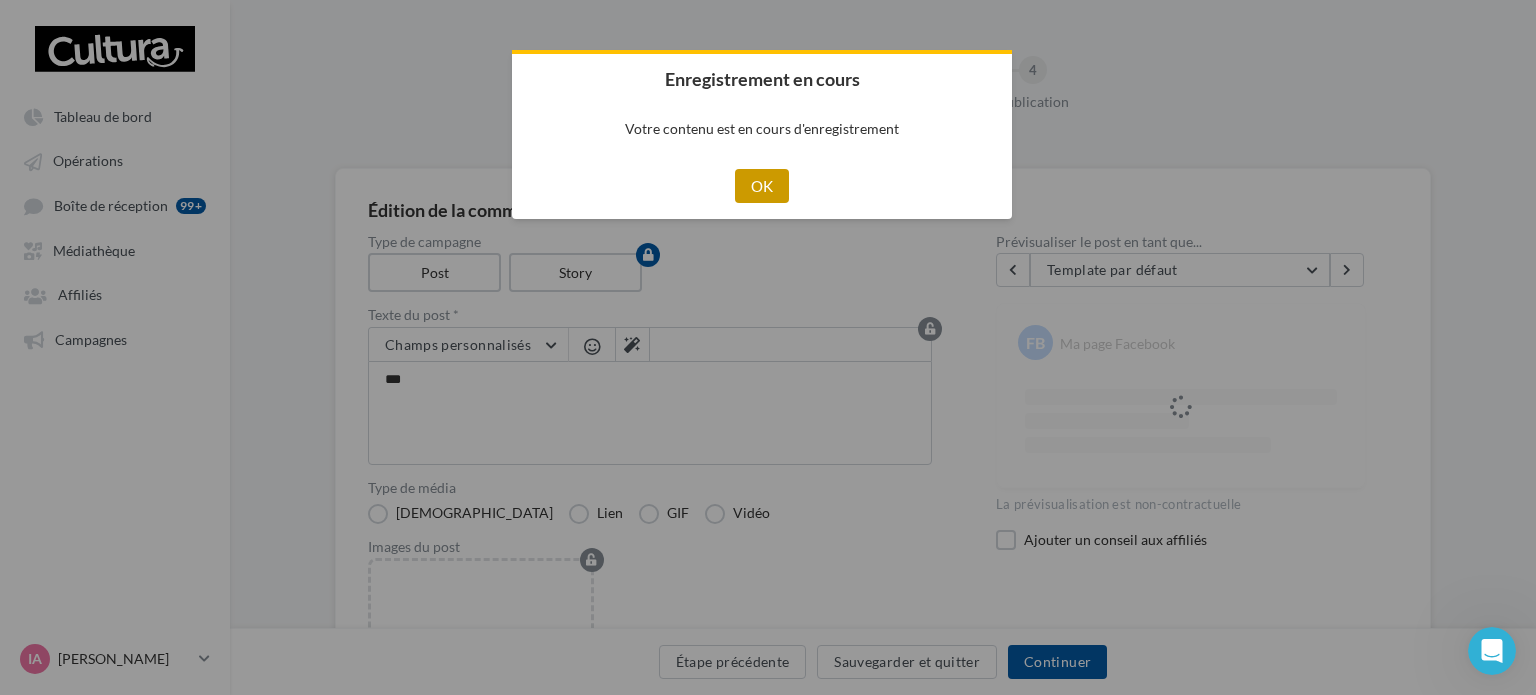 click on "OK" at bounding box center (762, 186) 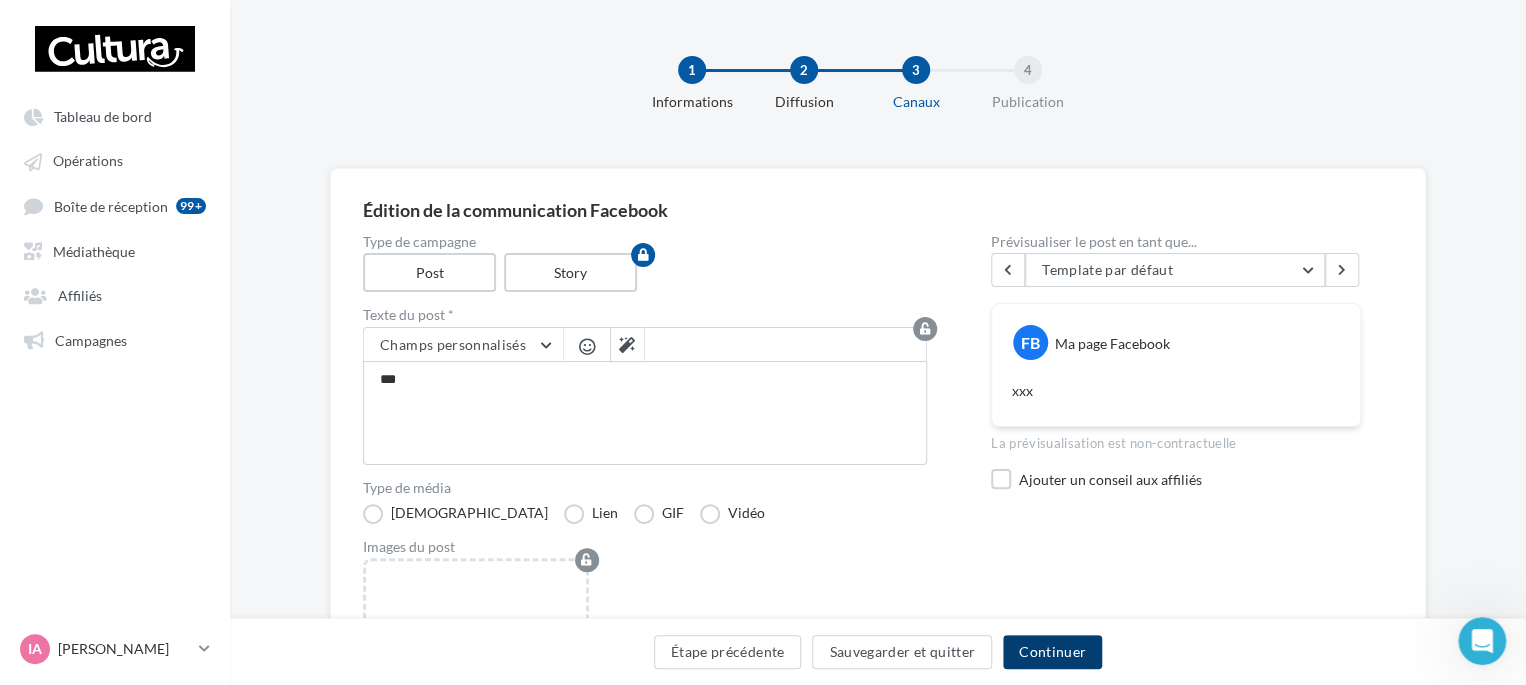 click on "Continuer" at bounding box center (1052, 652) 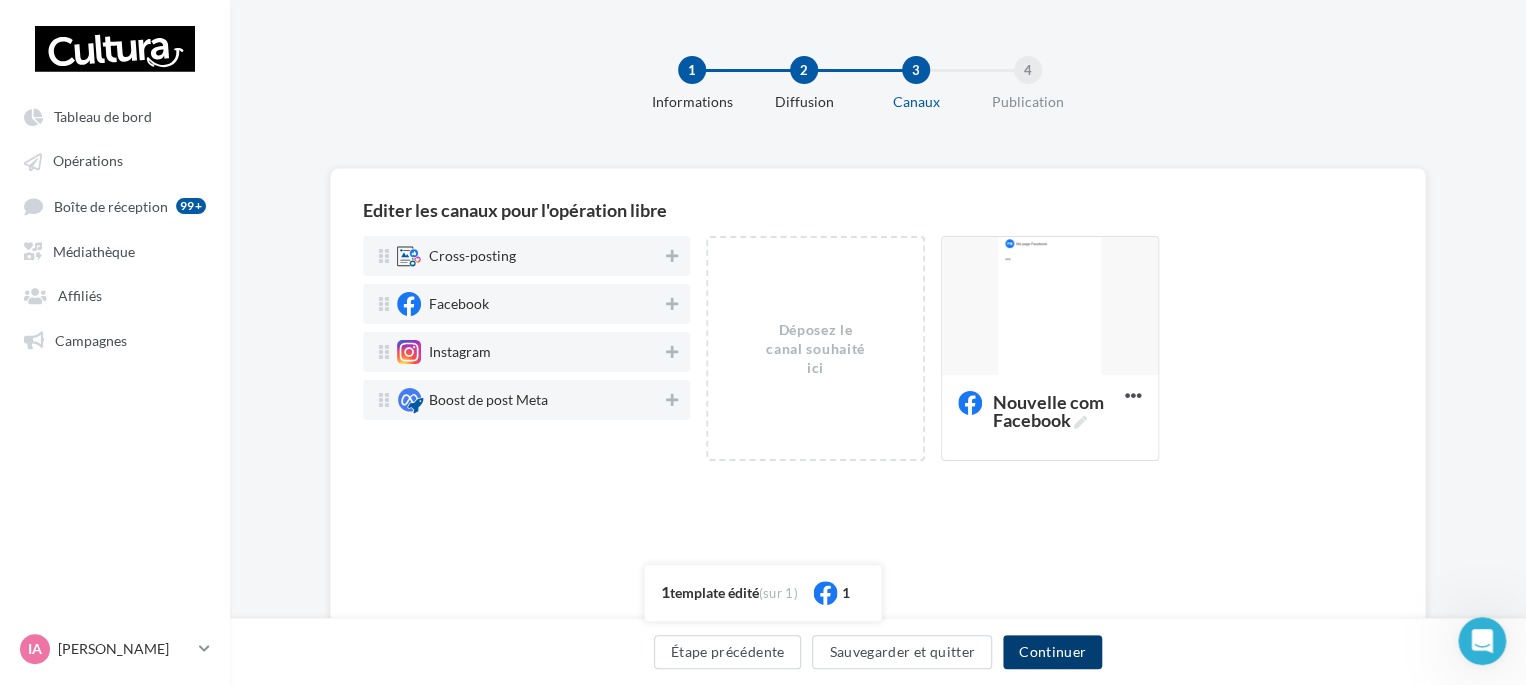 click on "Continuer" at bounding box center [1052, 652] 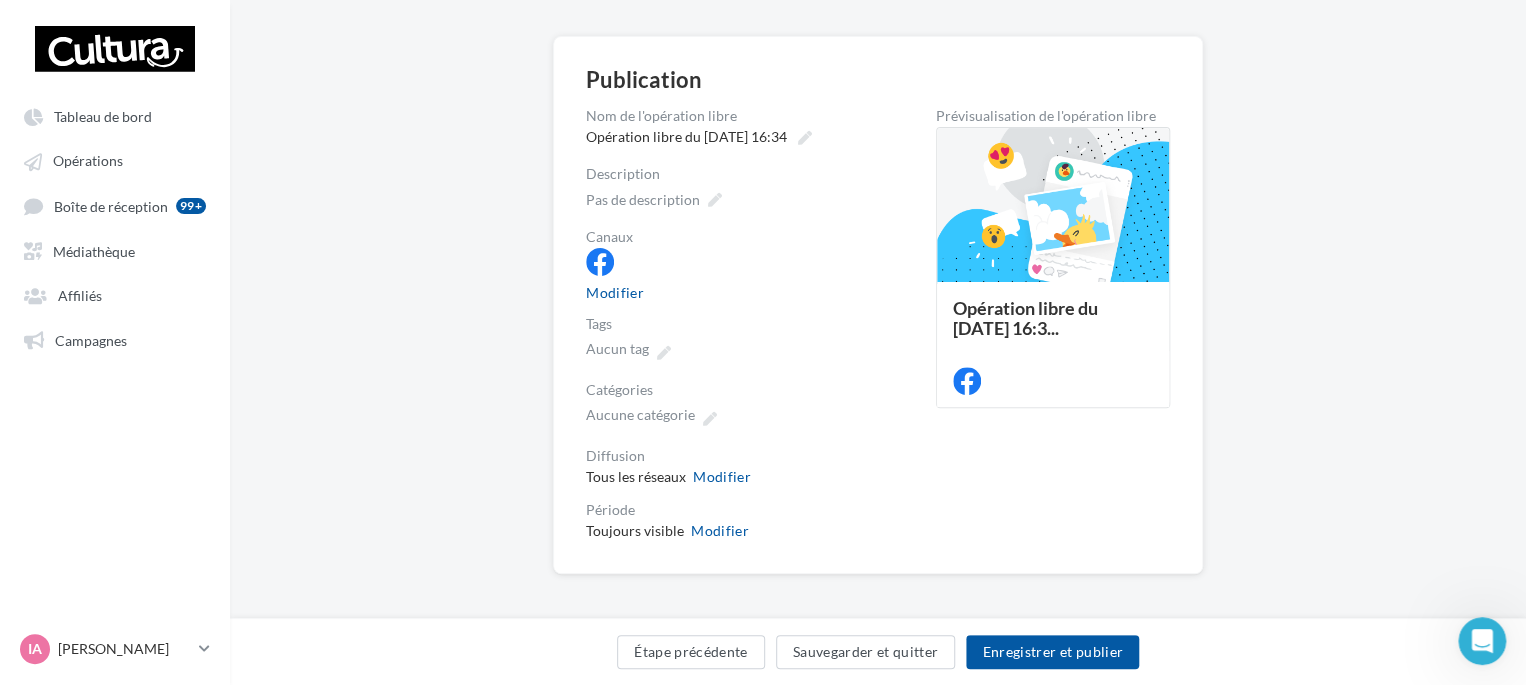 scroll, scrollTop: 139, scrollLeft: 0, axis: vertical 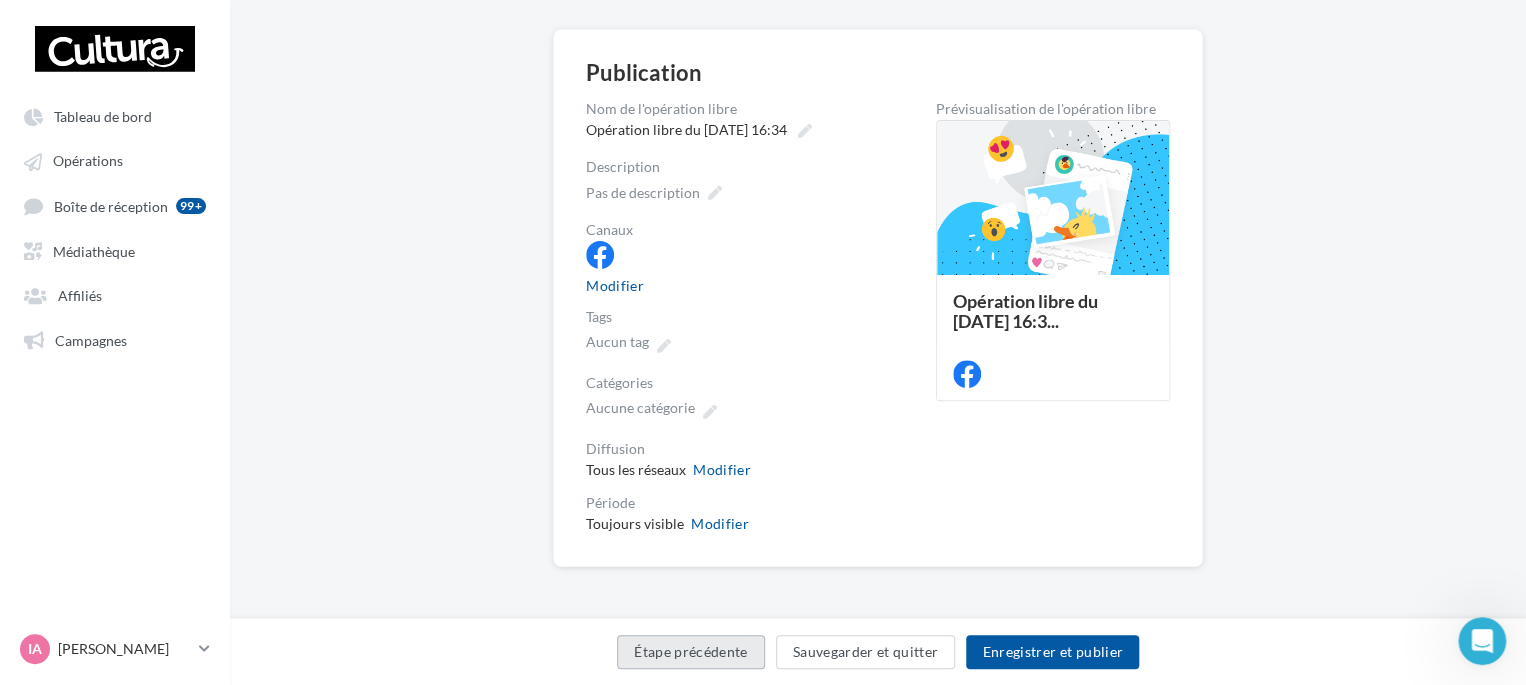 click on "Étape précédente" at bounding box center (691, 652) 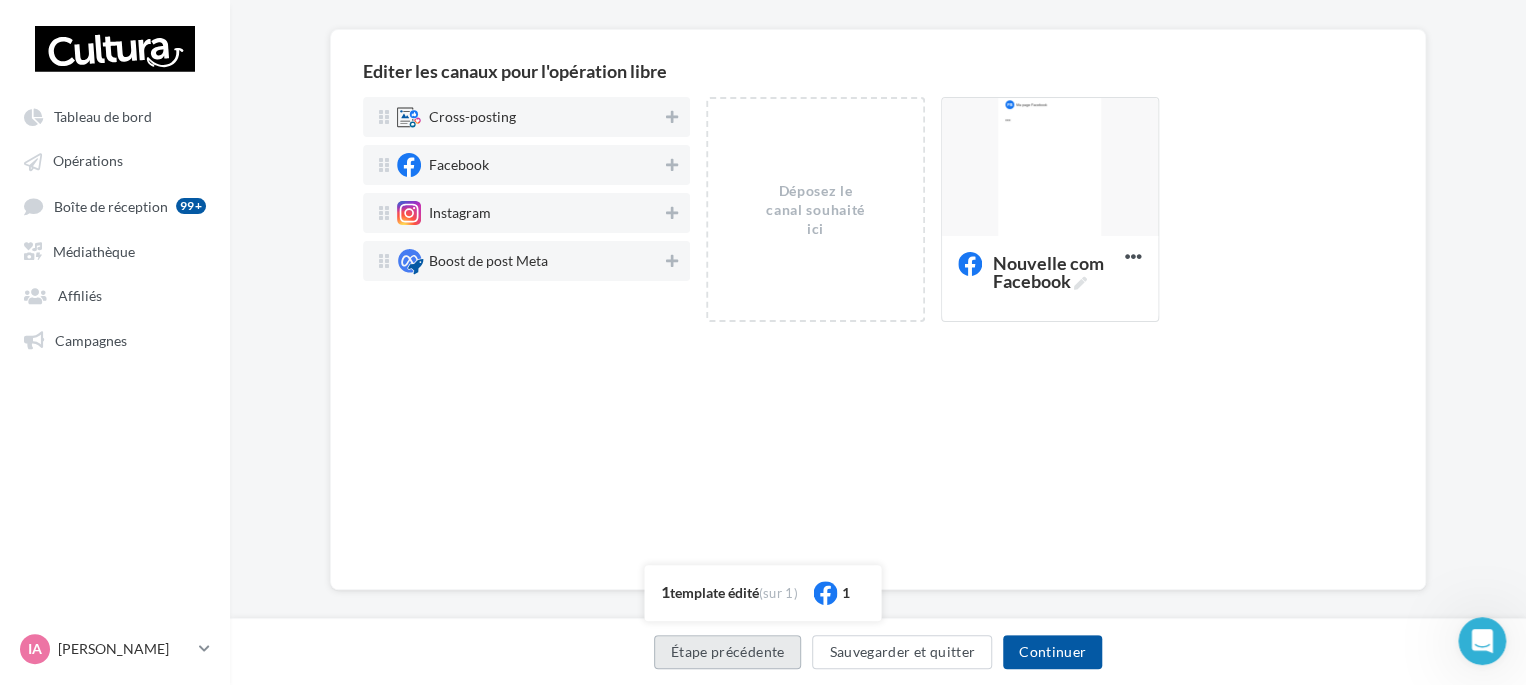 click on "Étape précédente" at bounding box center [728, 652] 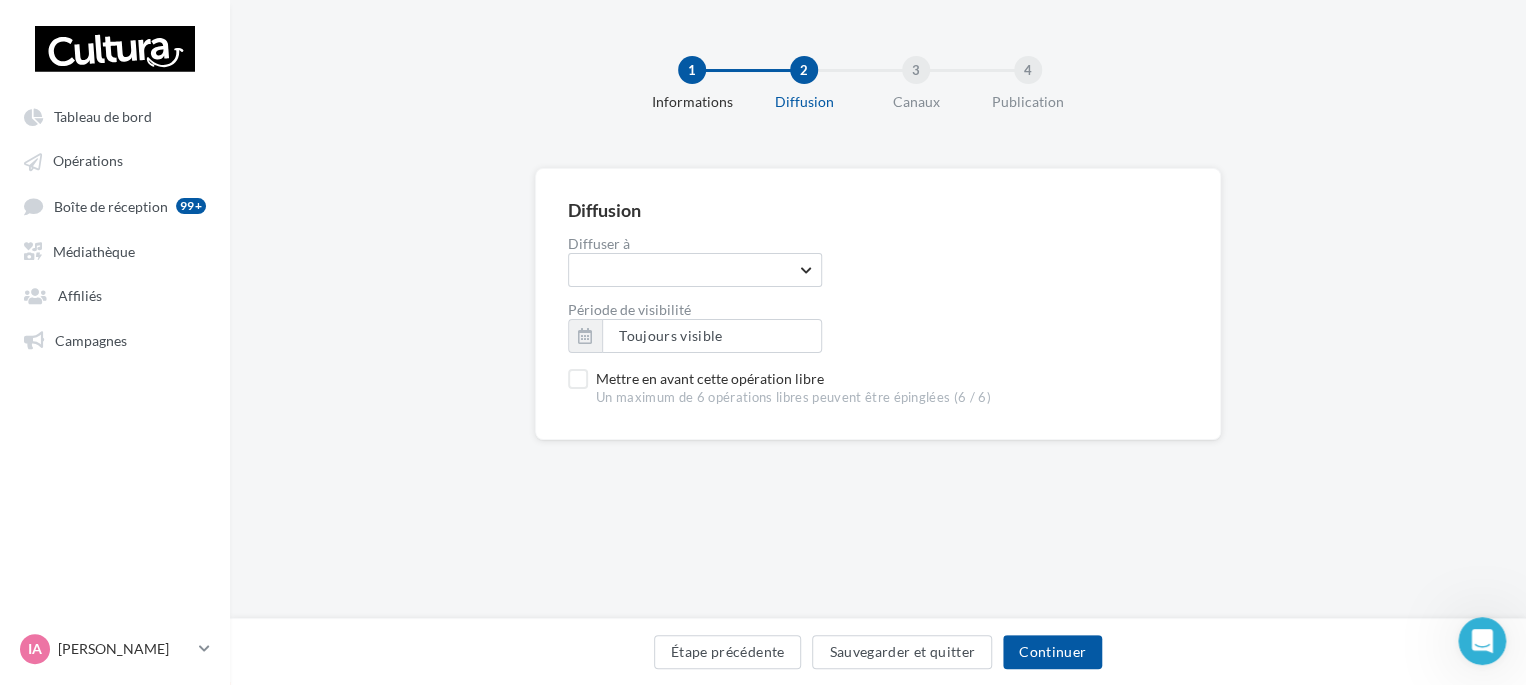 scroll, scrollTop: 0, scrollLeft: 0, axis: both 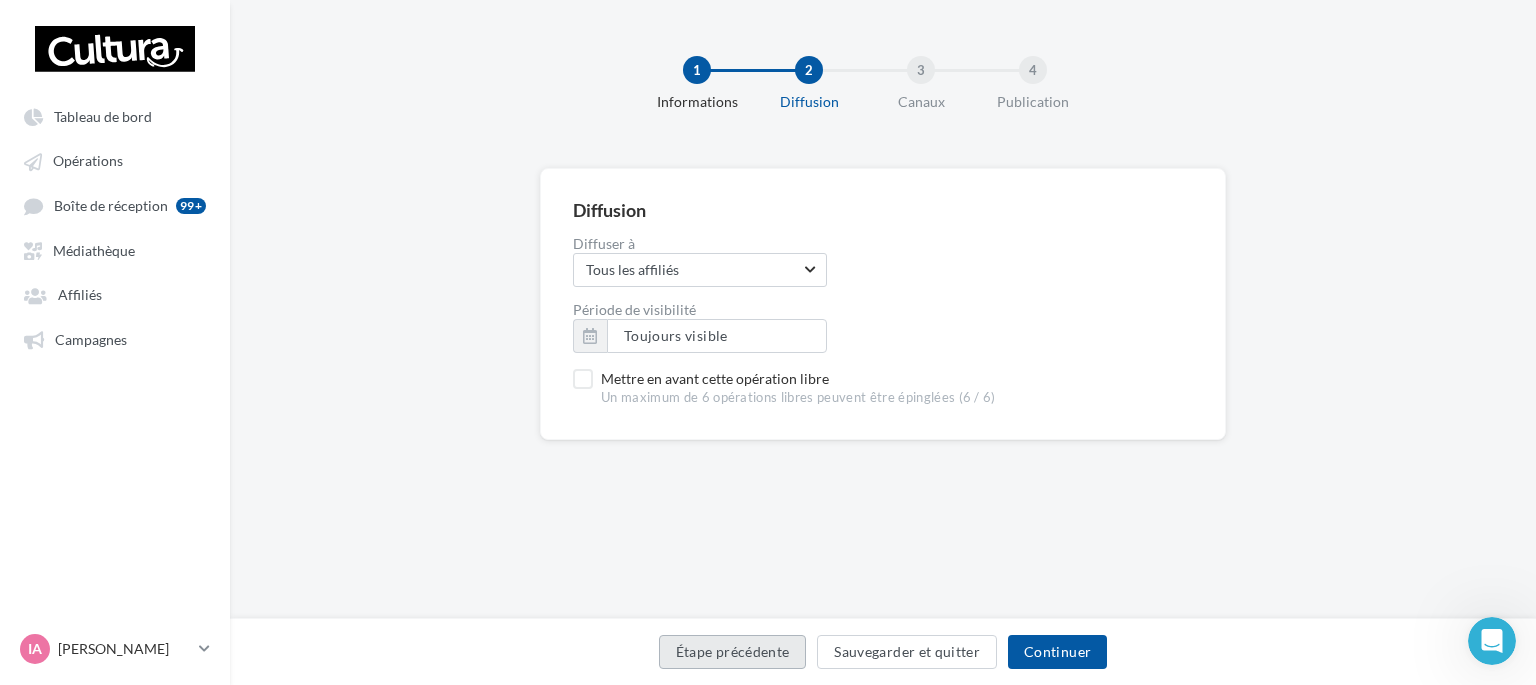 click on "Étape précédente" at bounding box center (733, 652) 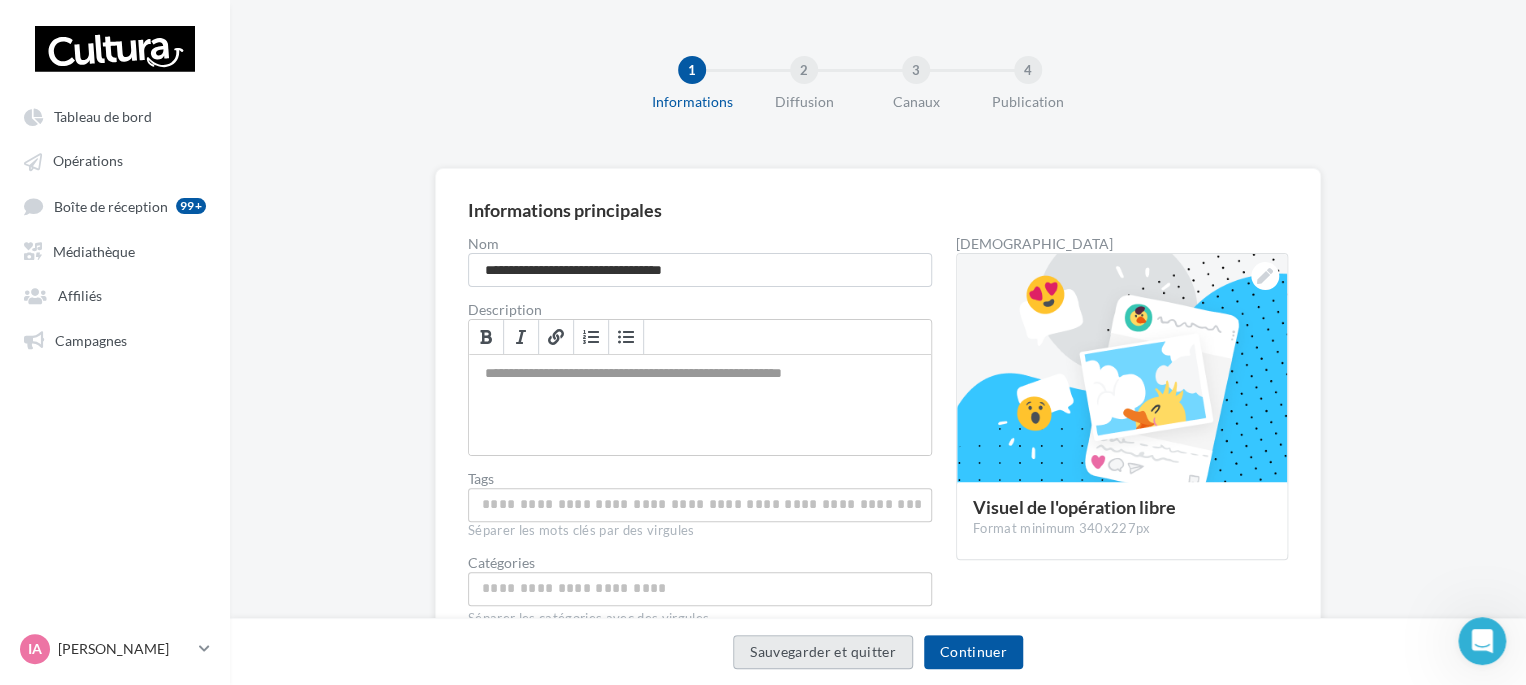 click on "Sauvegarder et quitter" at bounding box center [823, 652] 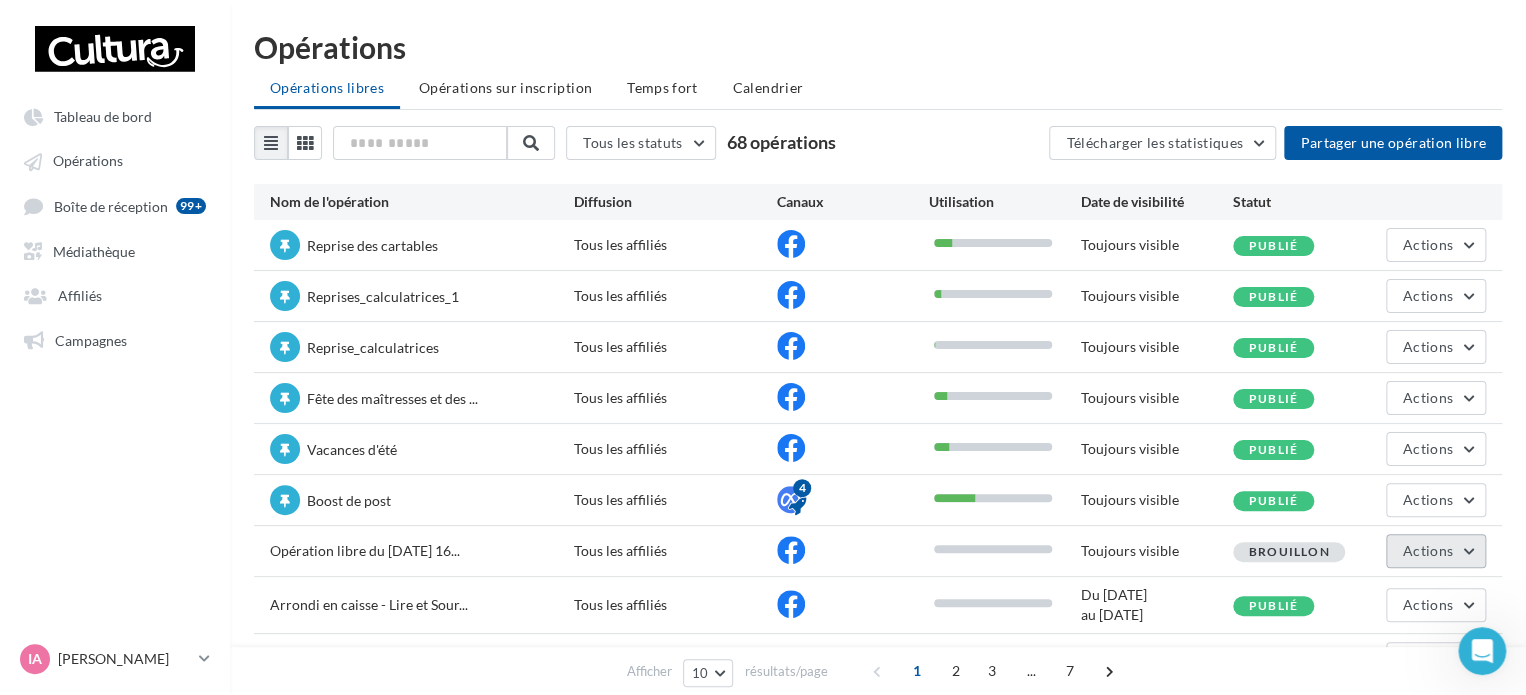 click on "Actions" at bounding box center (1428, 550) 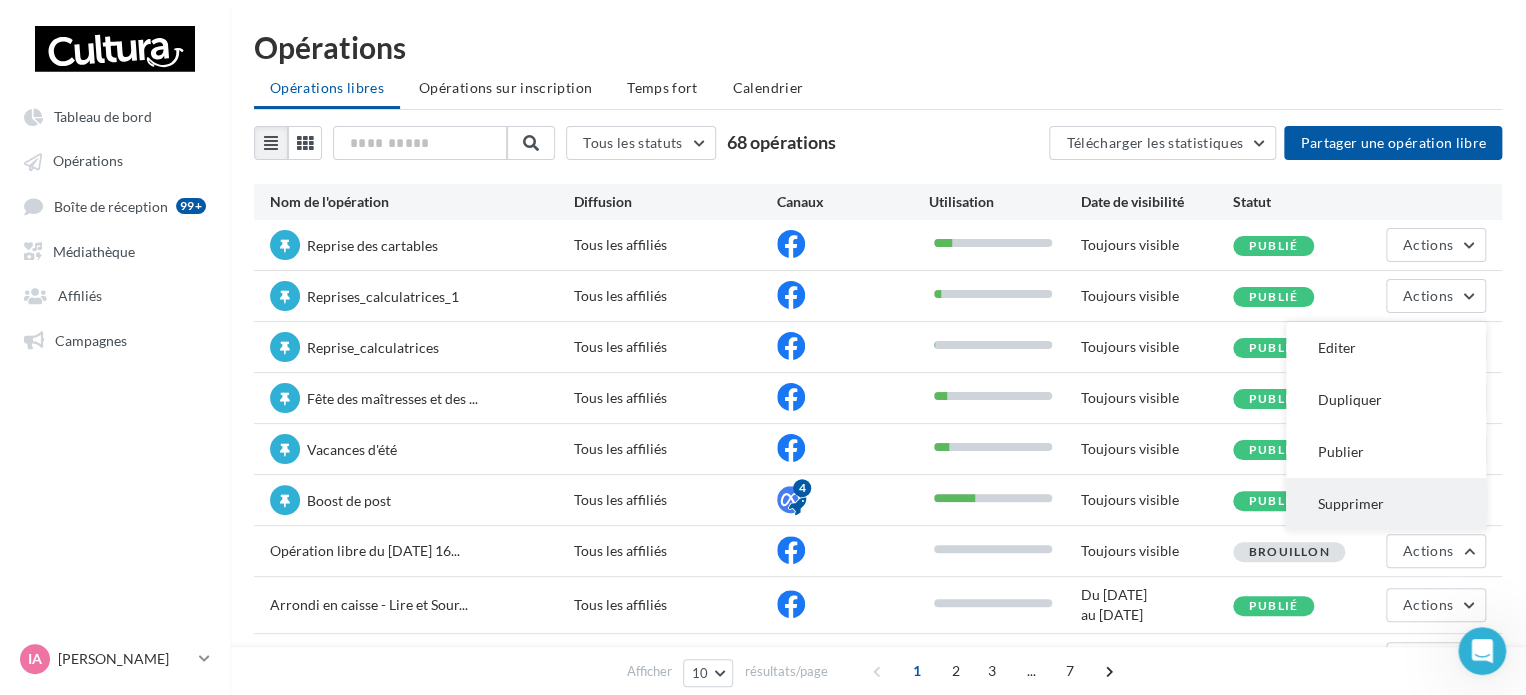 click on "Supprimer" at bounding box center [1386, 504] 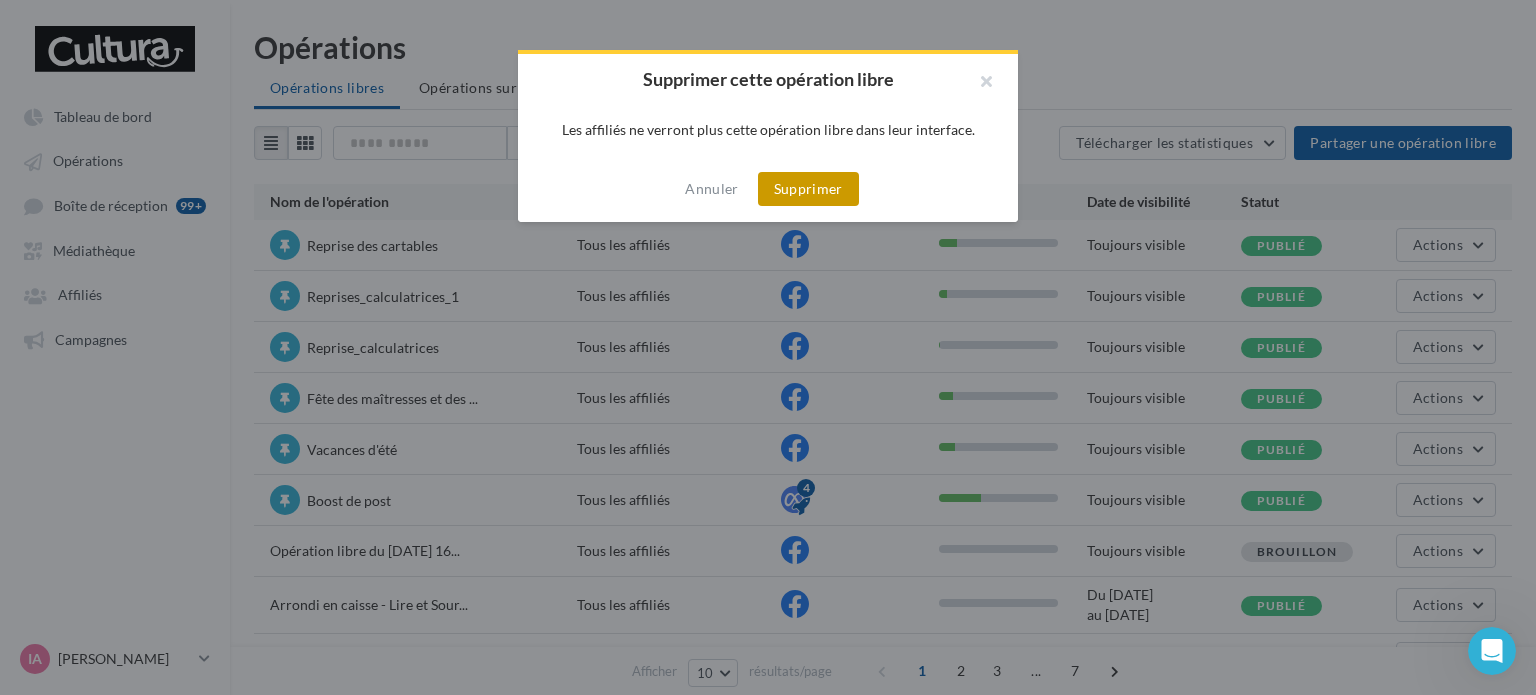 click on "Supprimer" at bounding box center (808, 189) 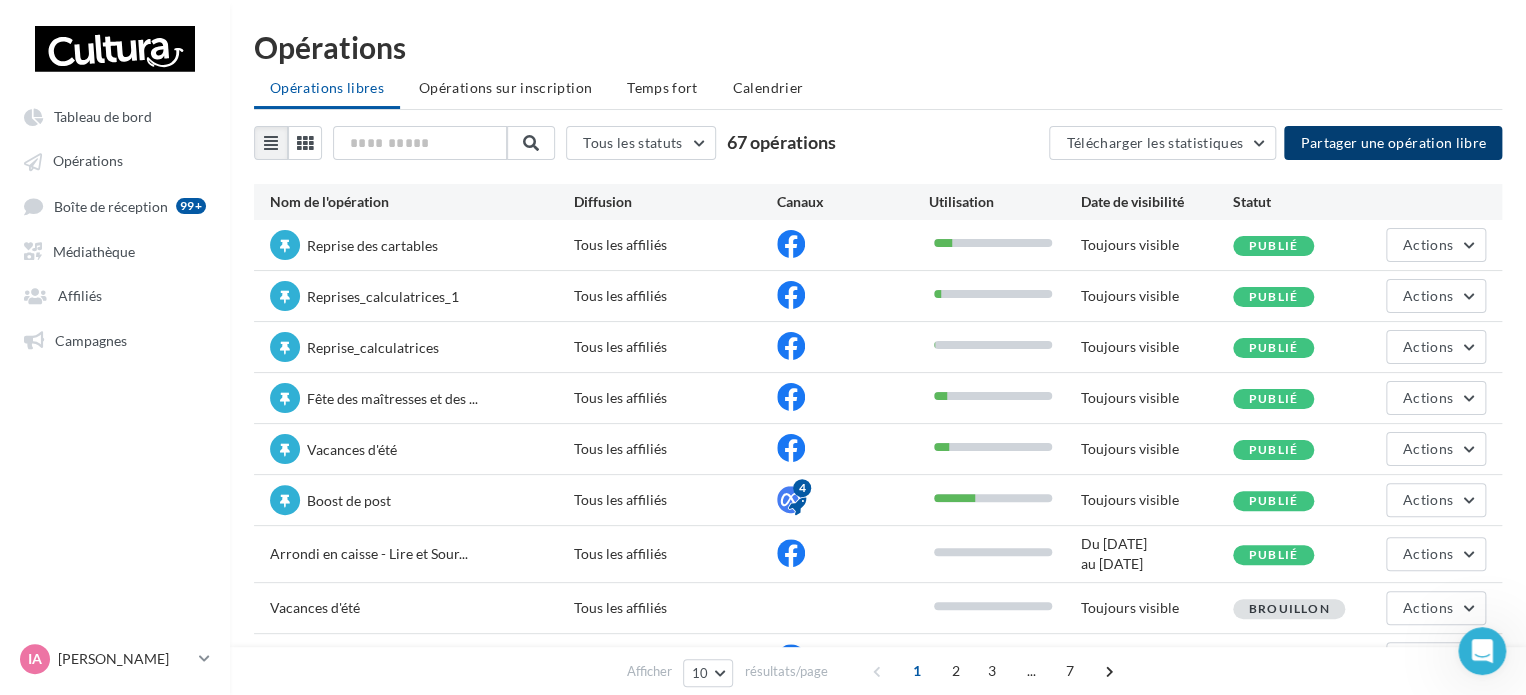 click on "Partager une opération libre" at bounding box center (1393, 143) 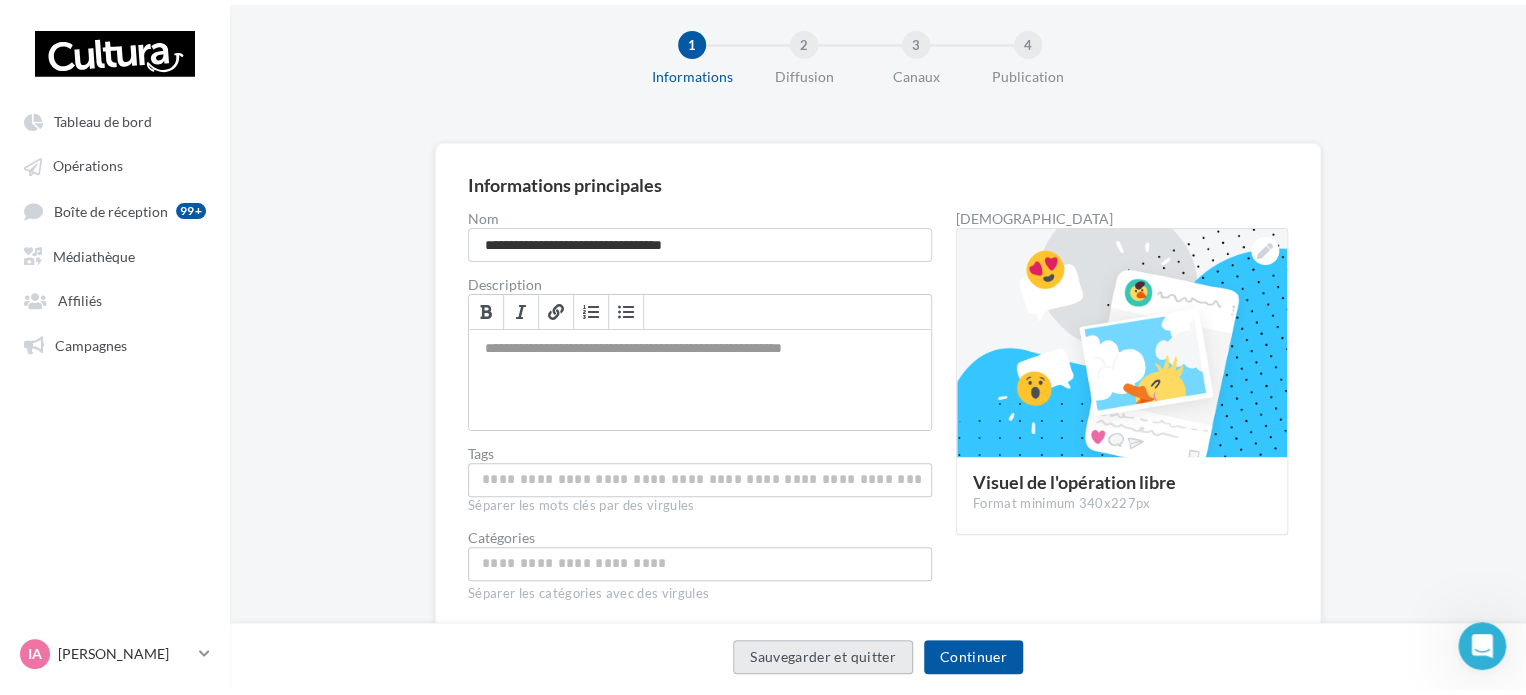 scroll, scrollTop: 0, scrollLeft: 0, axis: both 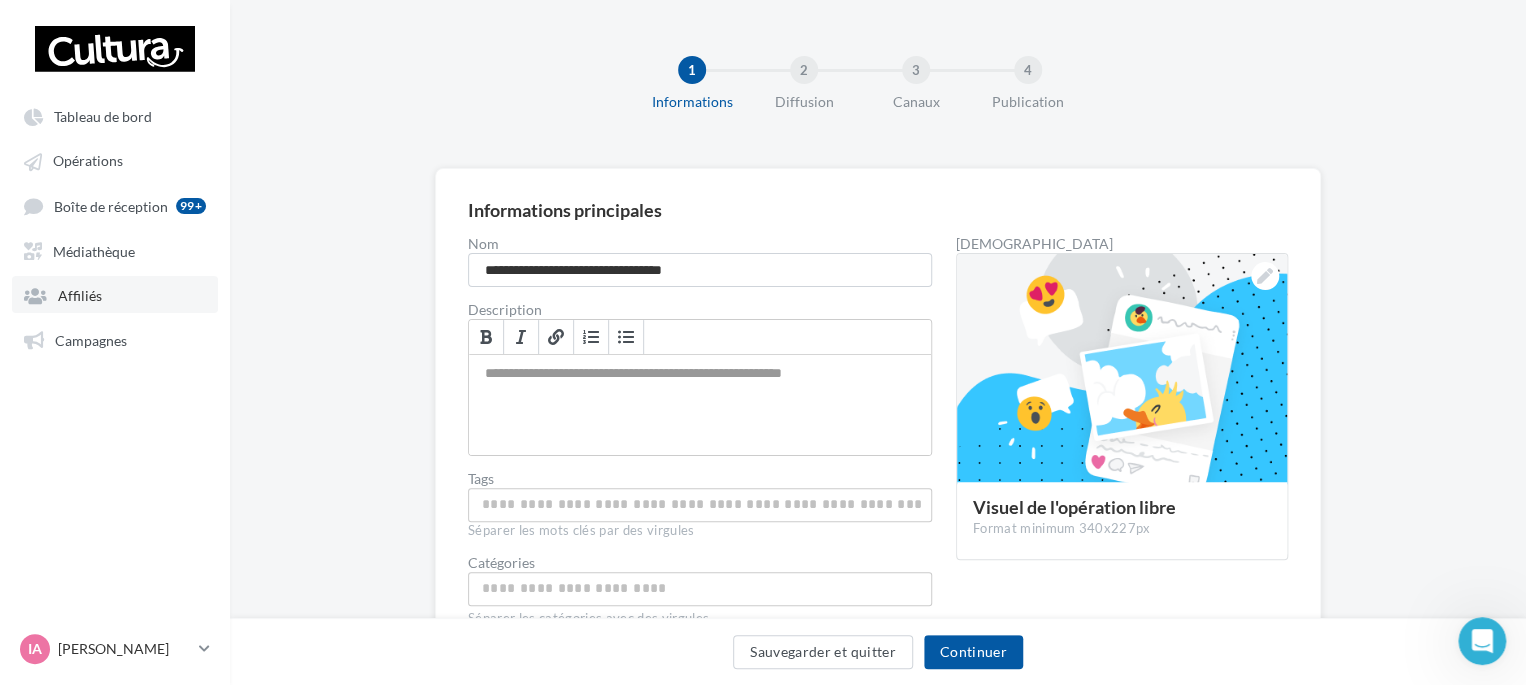 click on "Affiliés" at bounding box center [115, 294] 